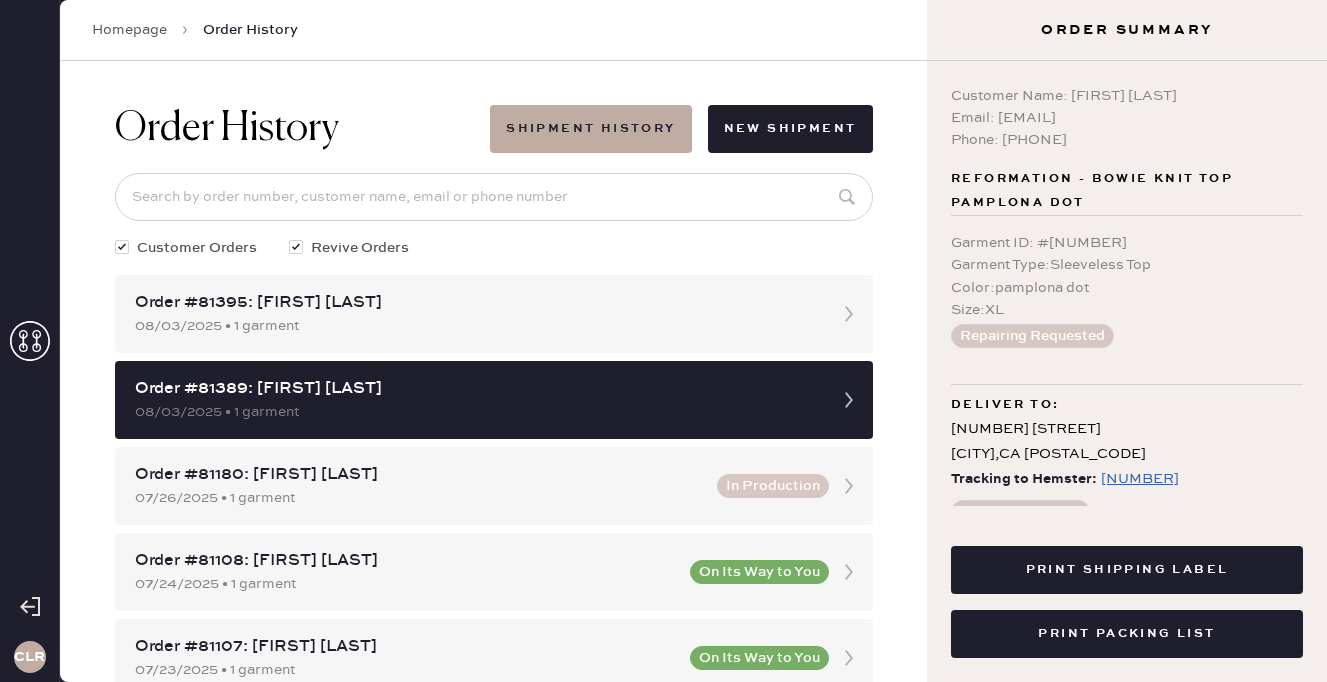 scroll, scrollTop: 0, scrollLeft: 0, axis: both 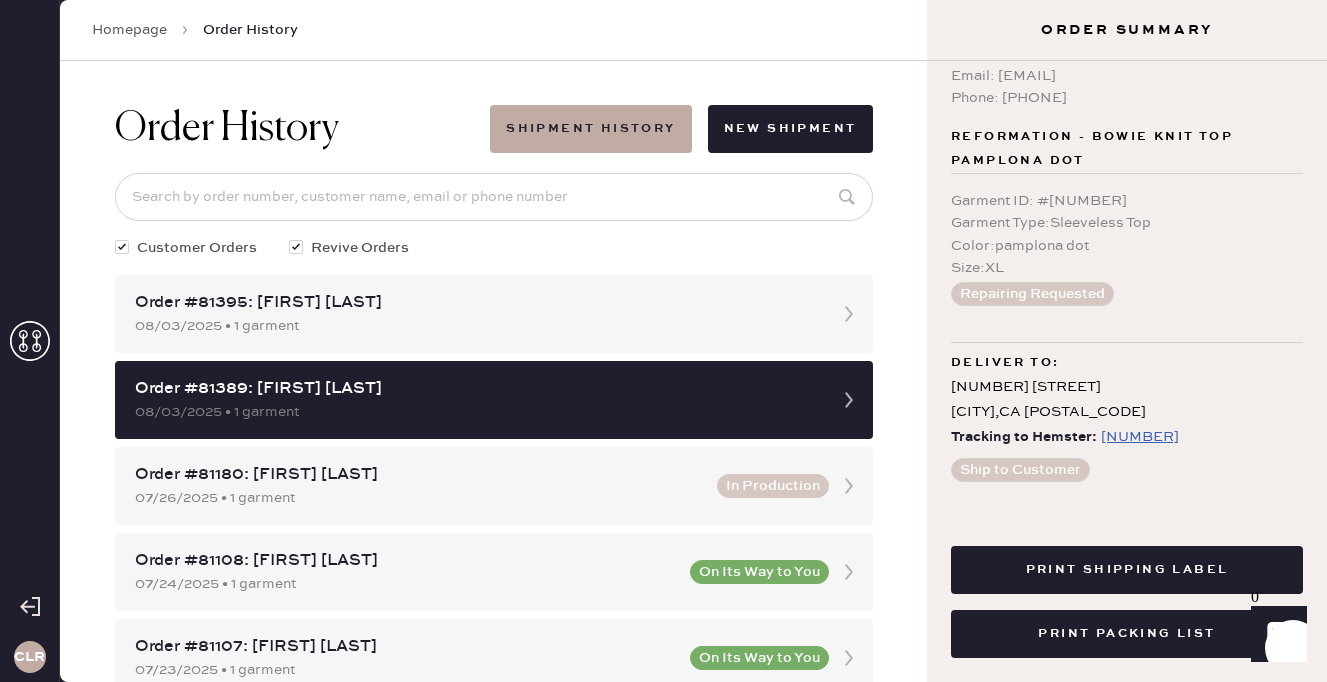 click 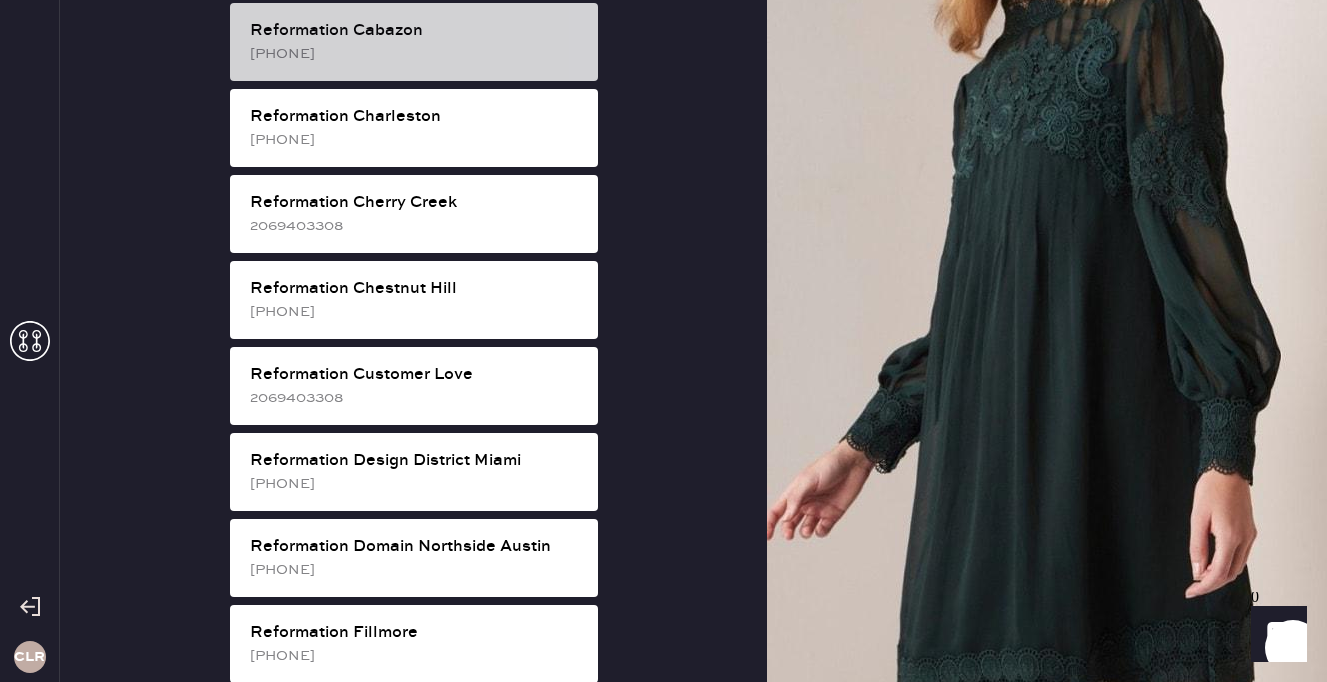 scroll, scrollTop: 710, scrollLeft: 0, axis: vertical 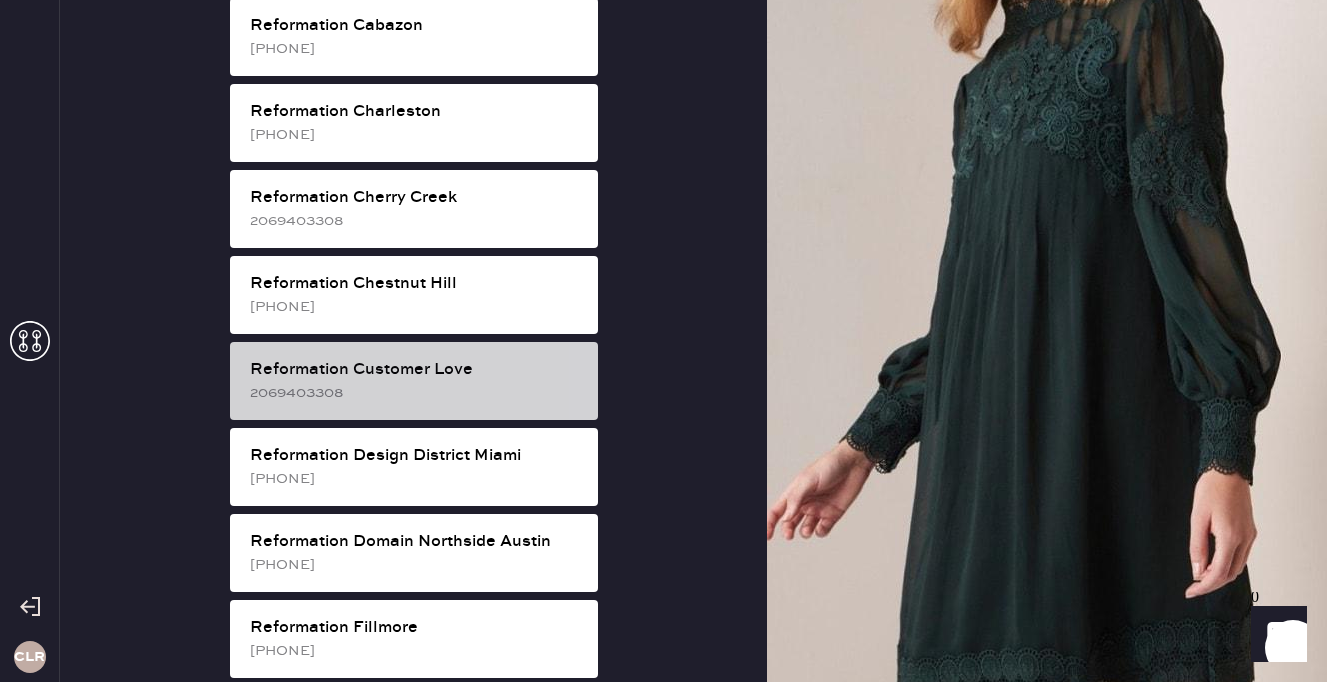 click on "Reformation Customer Love [PHONE]" at bounding box center [414, 381] 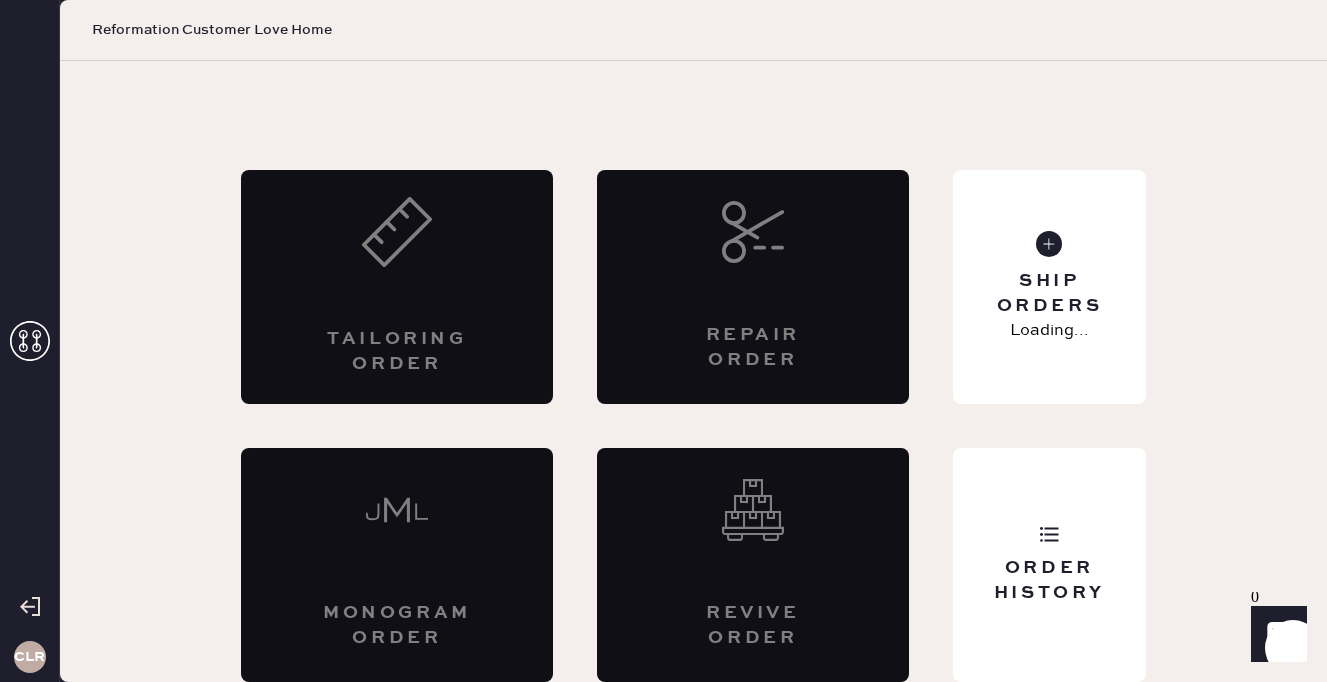 scroll, scrollTop: 43, scrollLeft: 0, axis: vertical 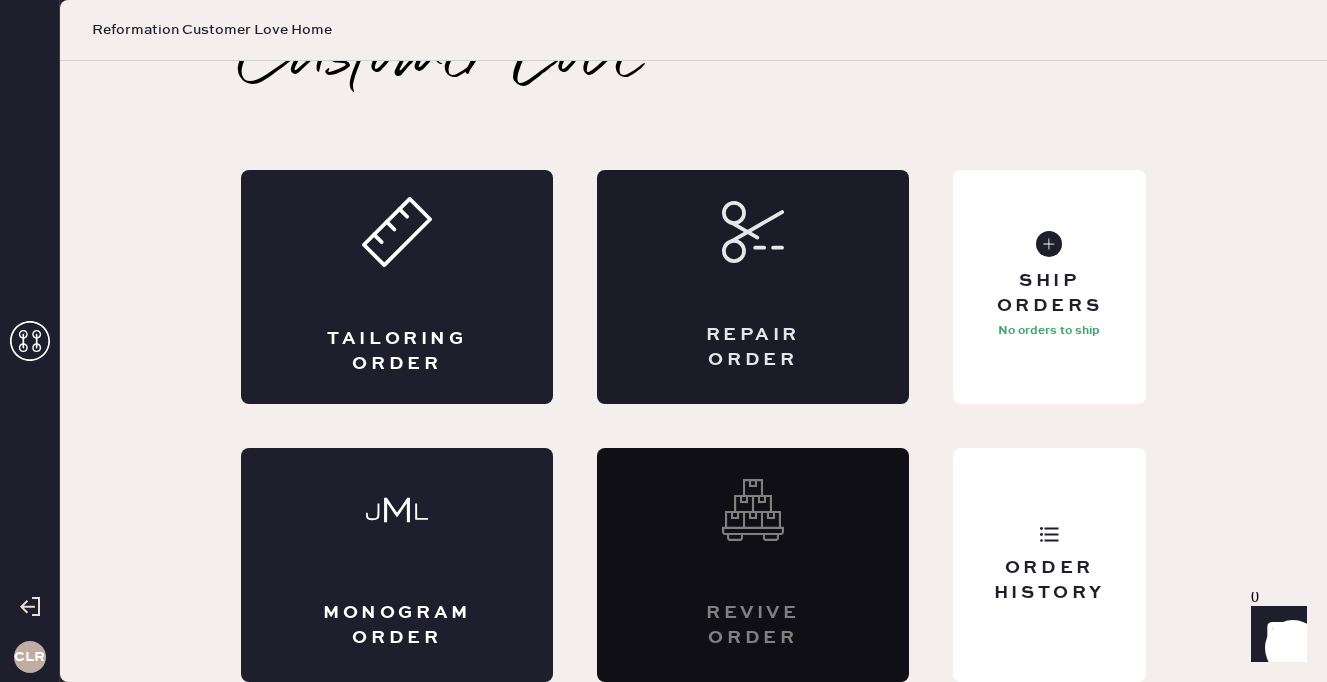 click 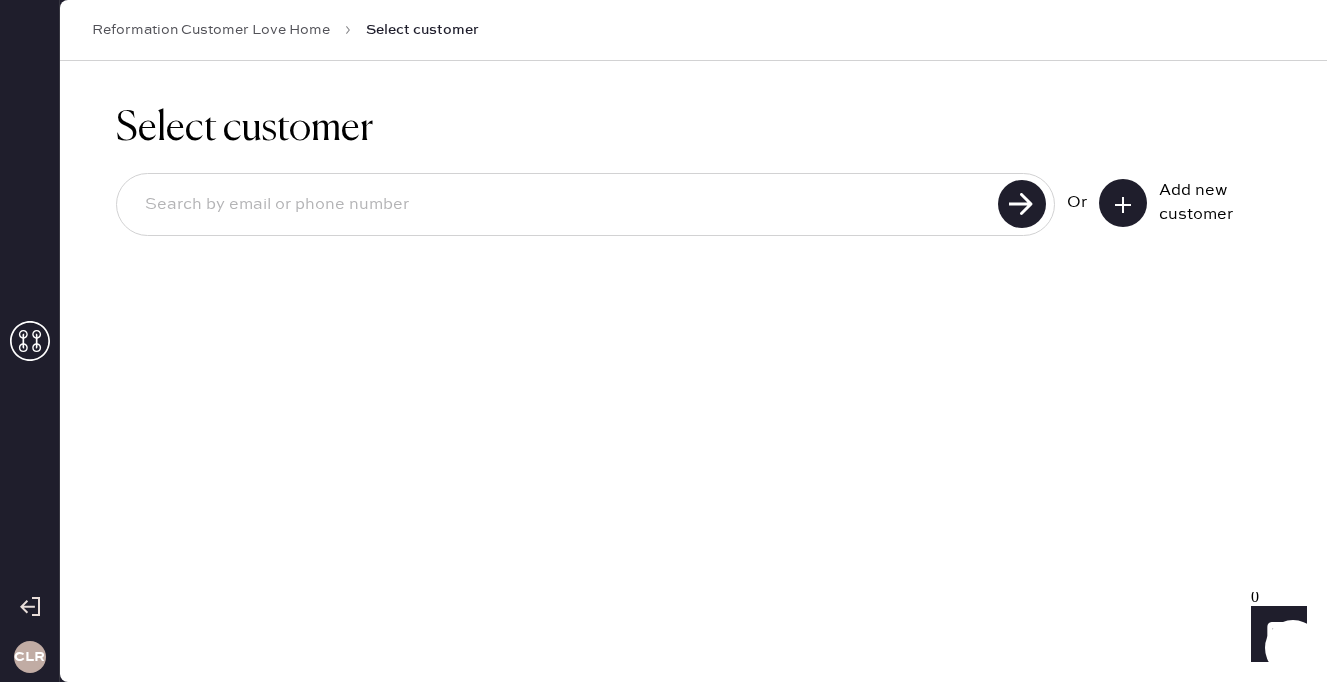 click at bounding box center (560, 205) 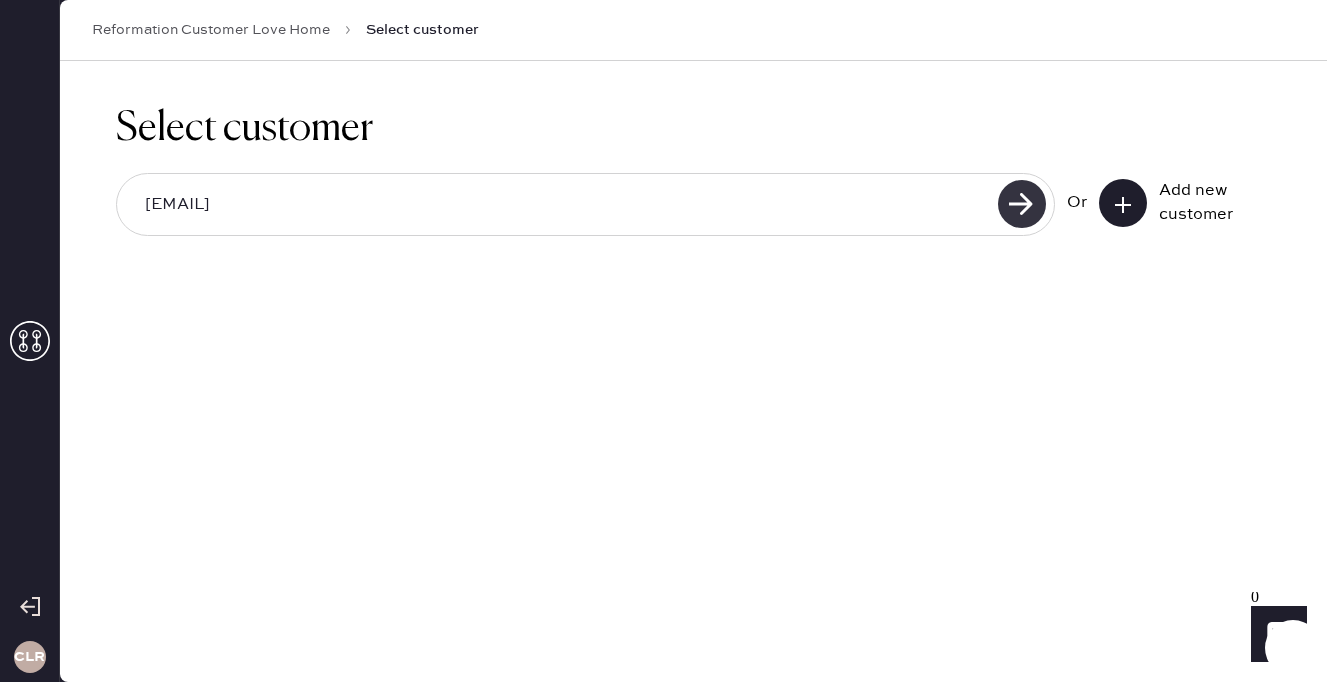 type on "[EMAIL]" 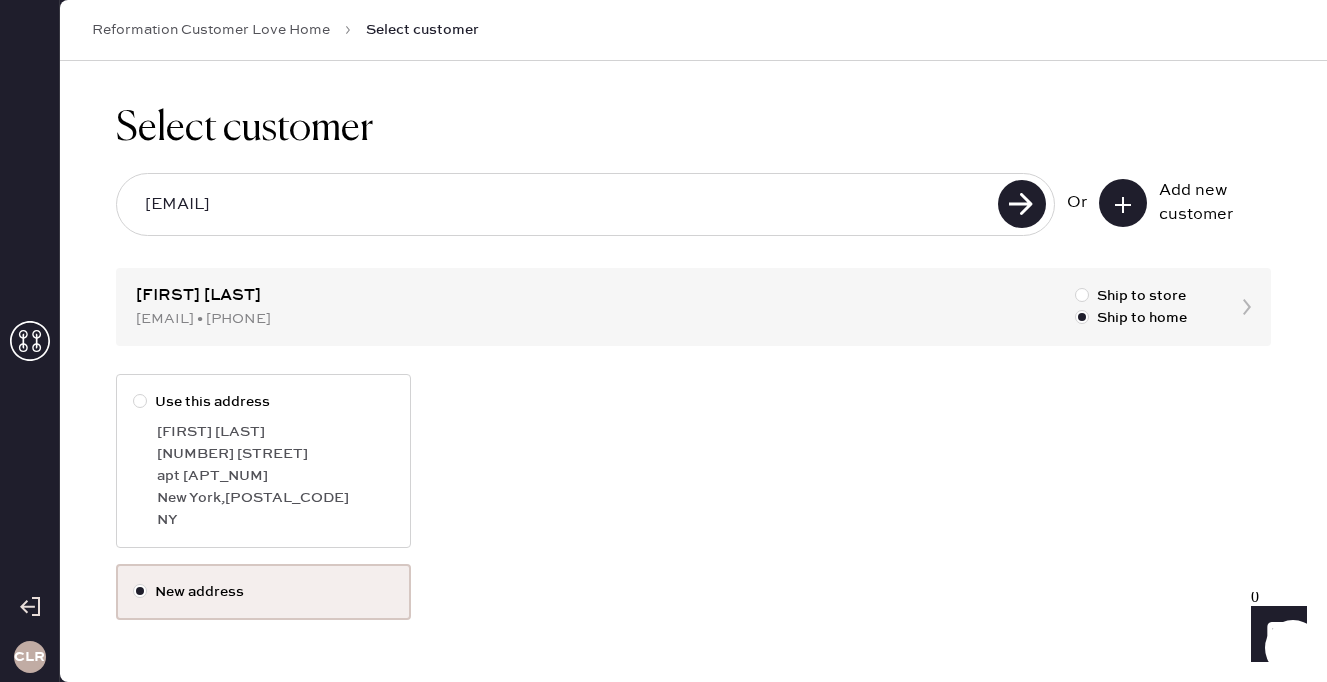 click on "apt [APT_NUM]" at bounding box center [275, 476] 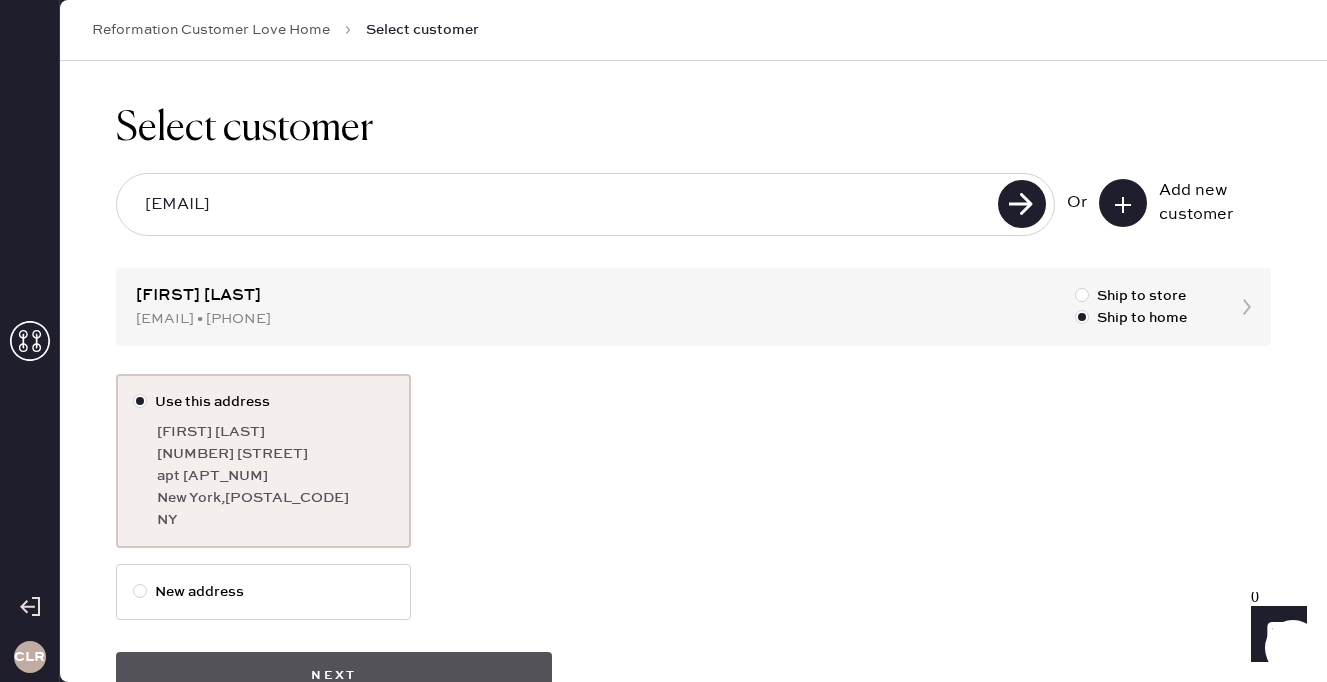 click on "Next" at bounding box center [334, 676] 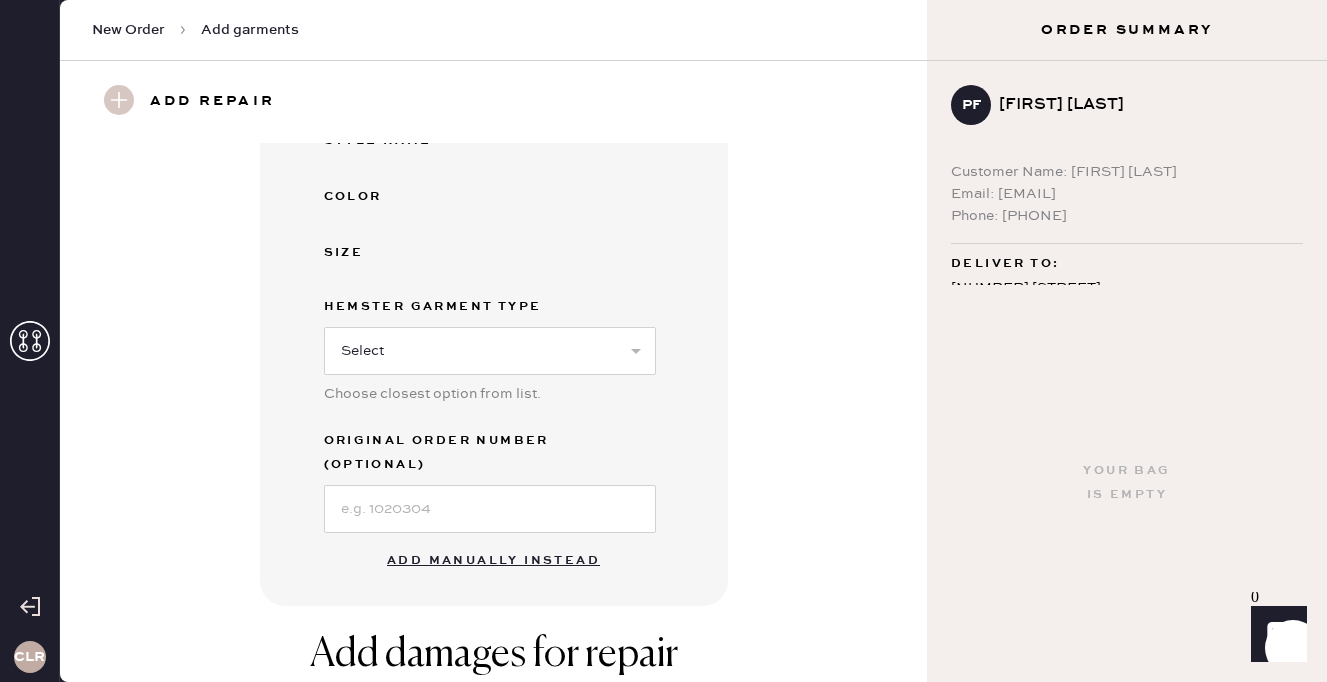 scroll, scrollTop: 356, scrollLeft: 0, axis: vertical 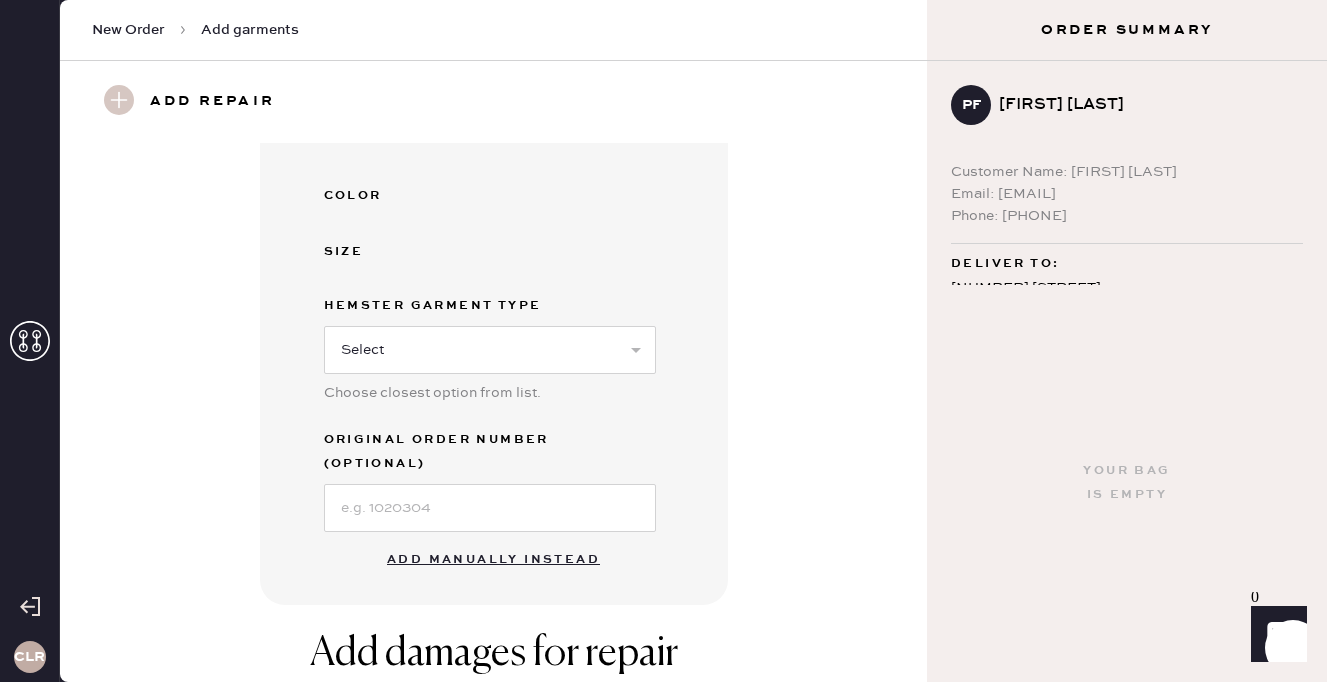 click on "Add manually instead" at bounding box center (493, 560) 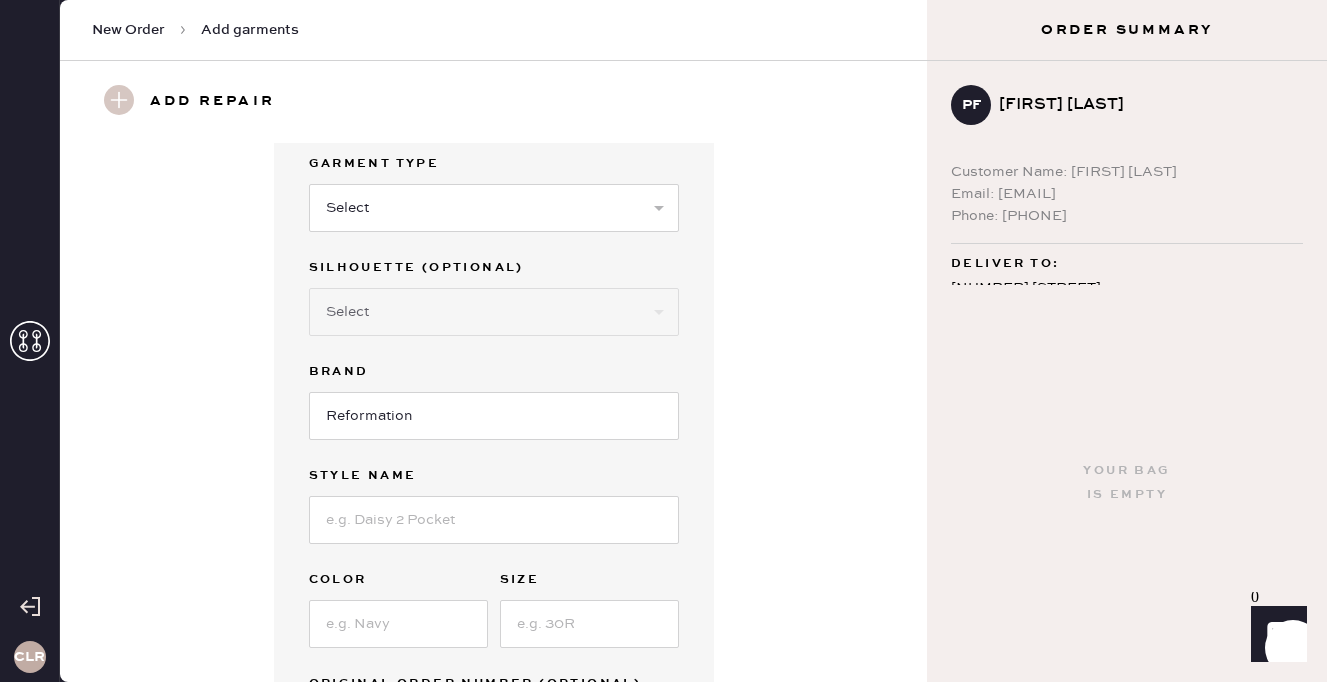 scroll, scrollTop: 52, scrollLeft: 0, axis: vertical 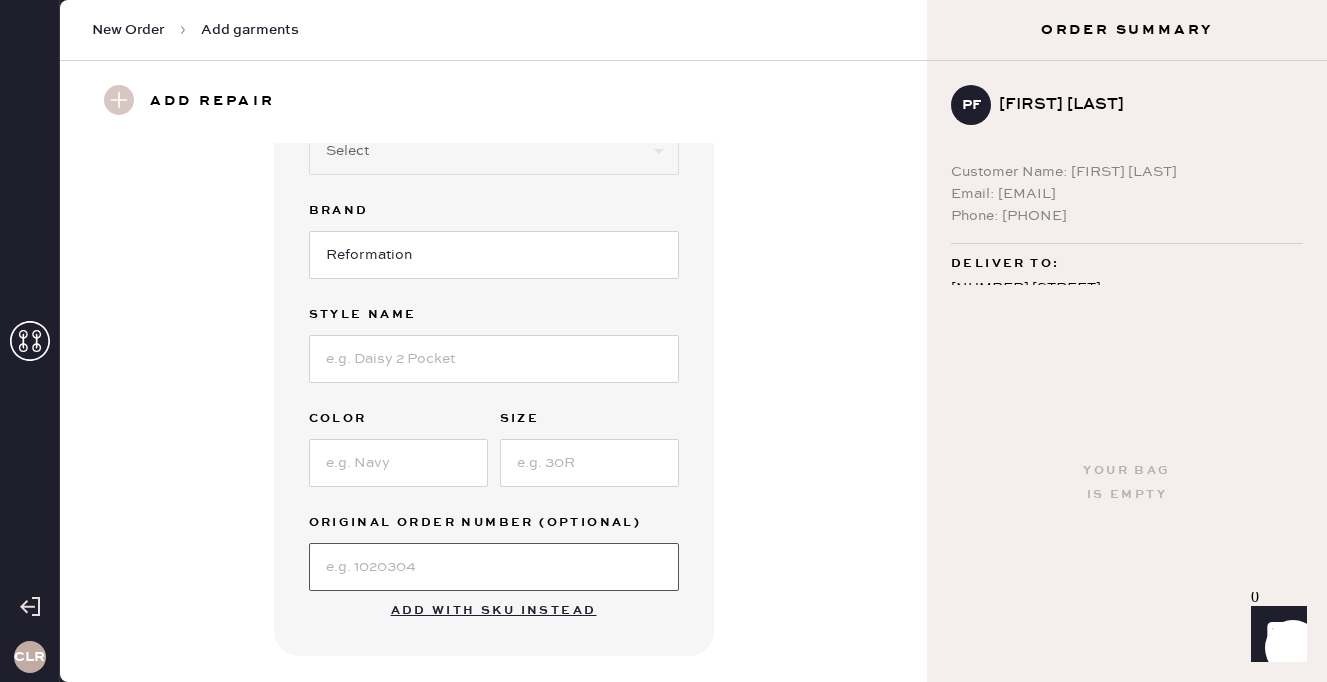 click at bounding box center (494, 567) 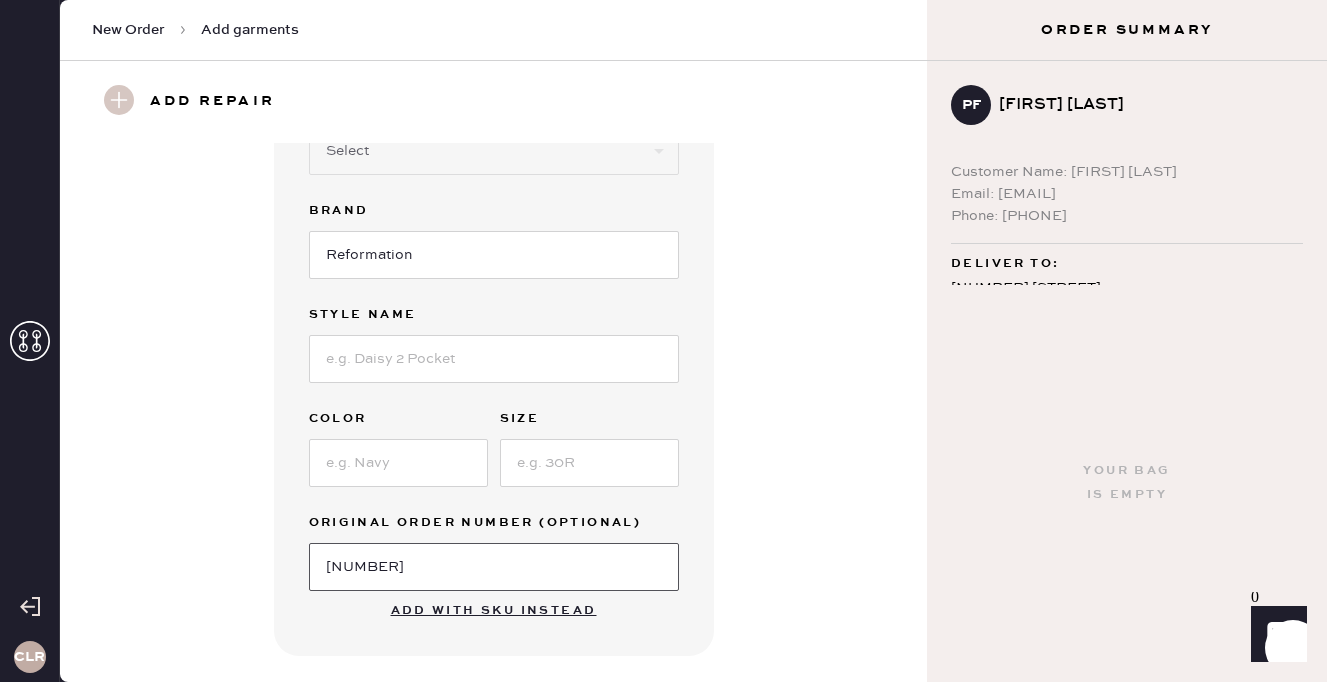 type on "[NUMBER]" 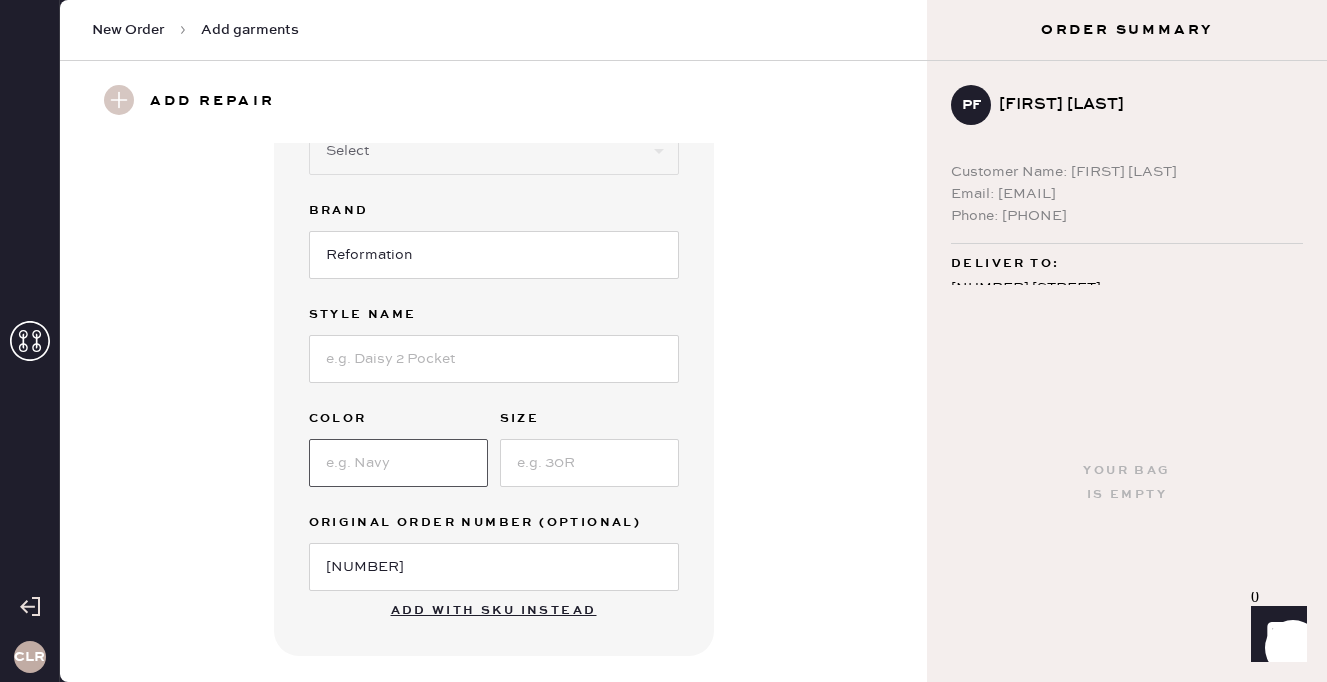 click at bounding box center [398, 463] 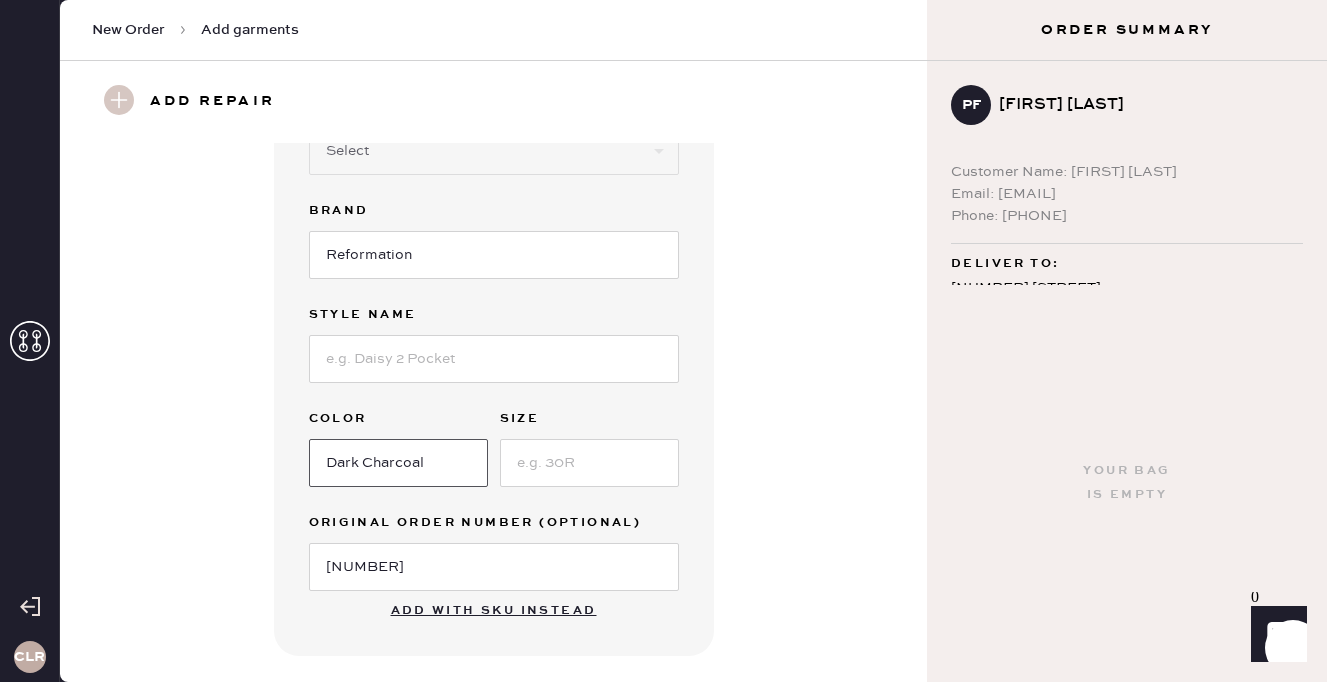 type on "Dark Charcoal" 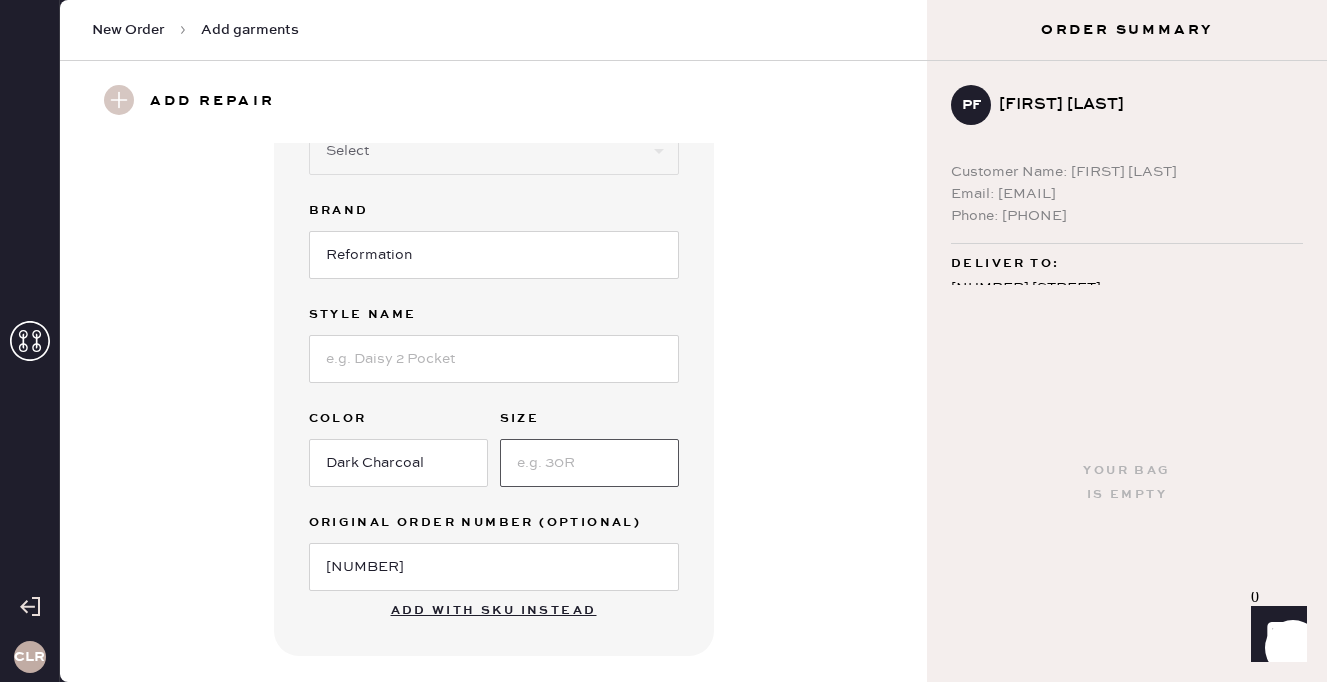 click at bounding box center (589, 463) 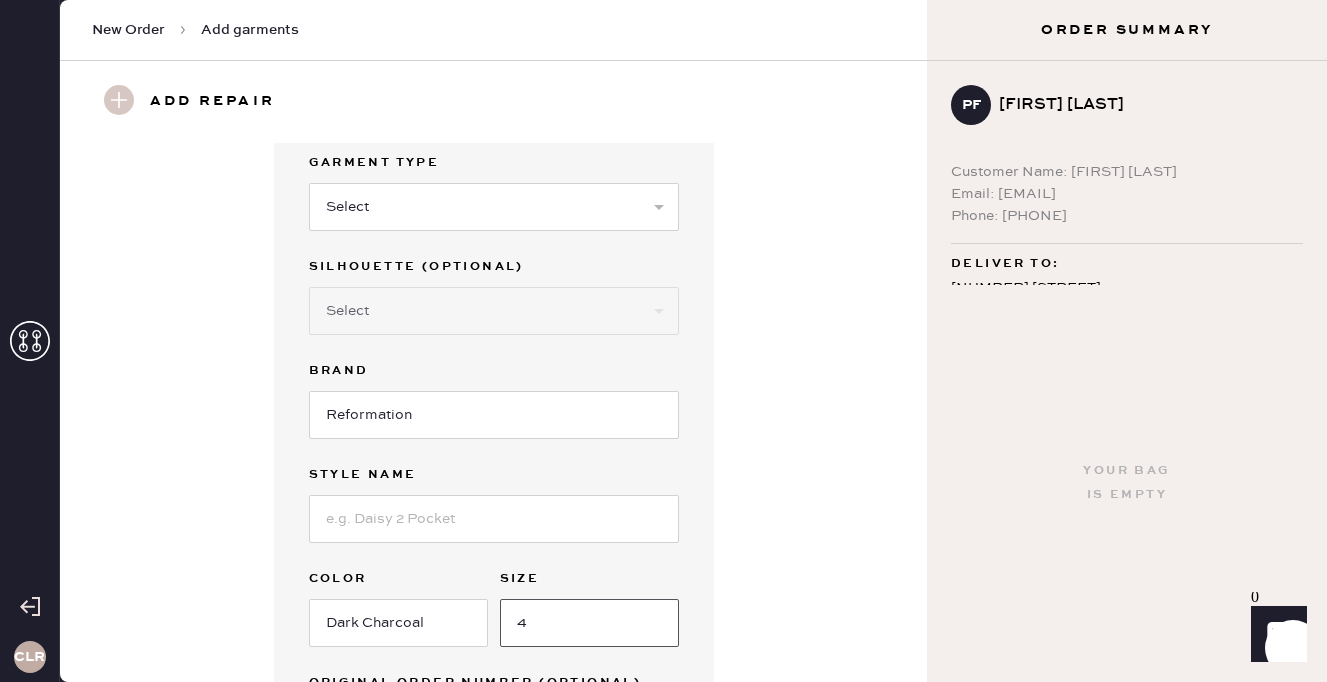 scroll, scrollTop: 0, scrollLeft: 0, axis: both 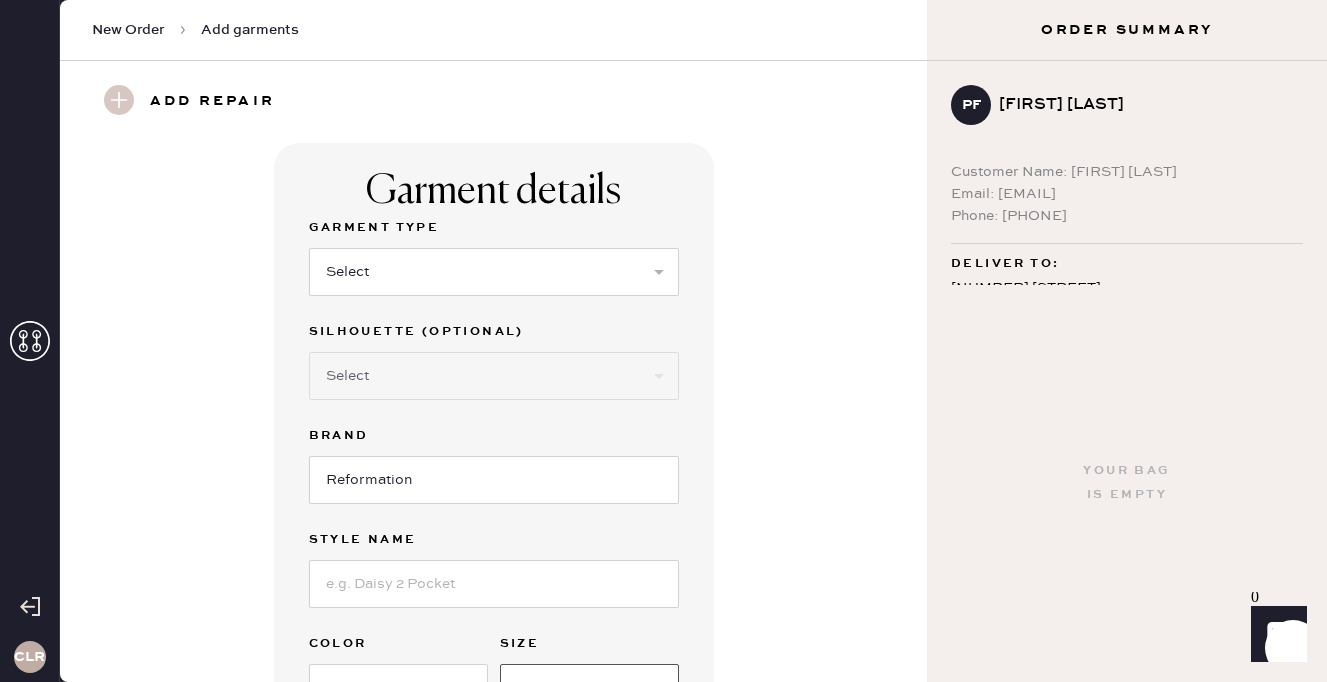 type on "4" 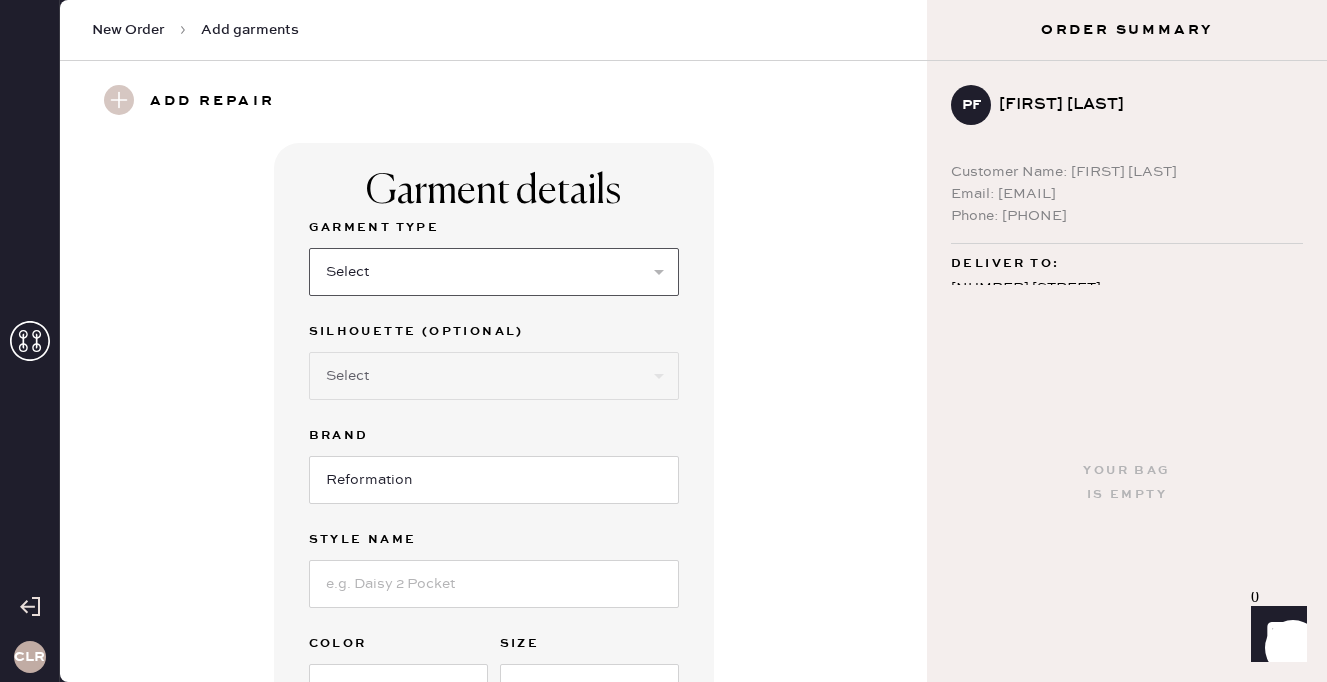 click on "Select Basic Skirt Jeans Leggings Pants Shorts Basic Sleeved Dress Basic Sleeveless Dress Basic Strap Dress Strap Jumpsuit Button Down Top Sleeved Top Sleeveless Top" at bounding box center (494, 272) 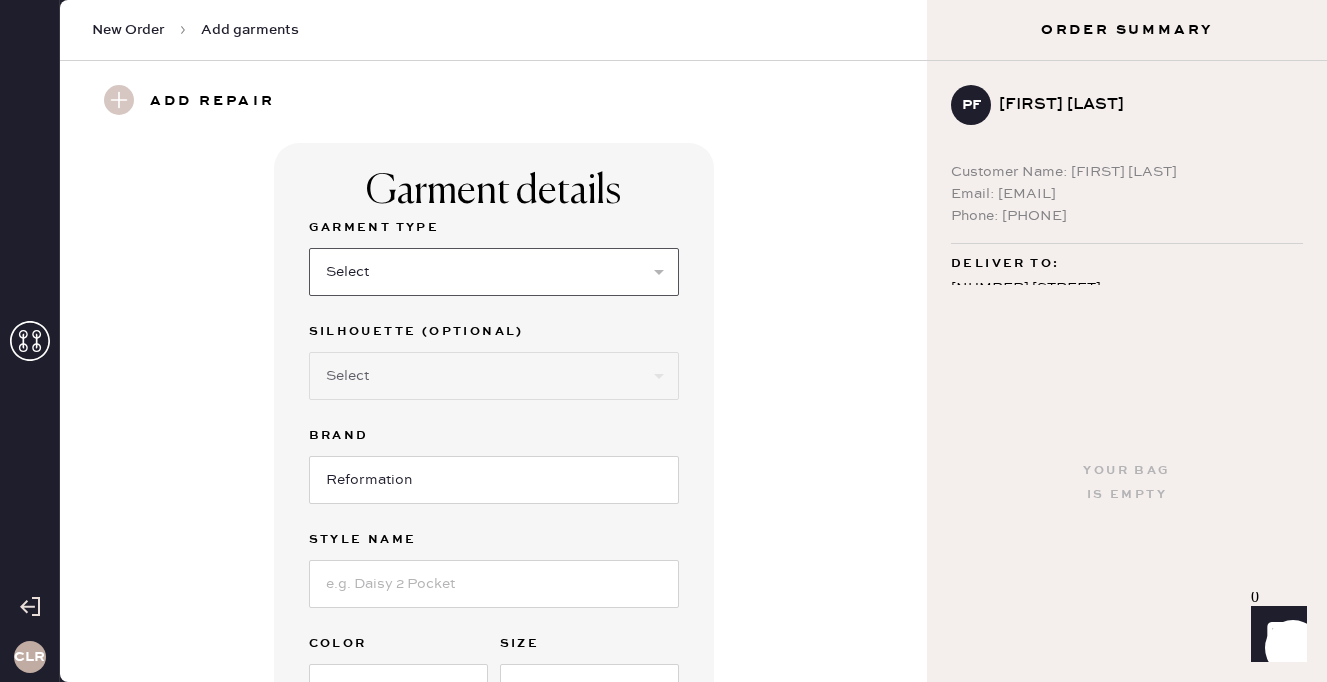 select on "4" 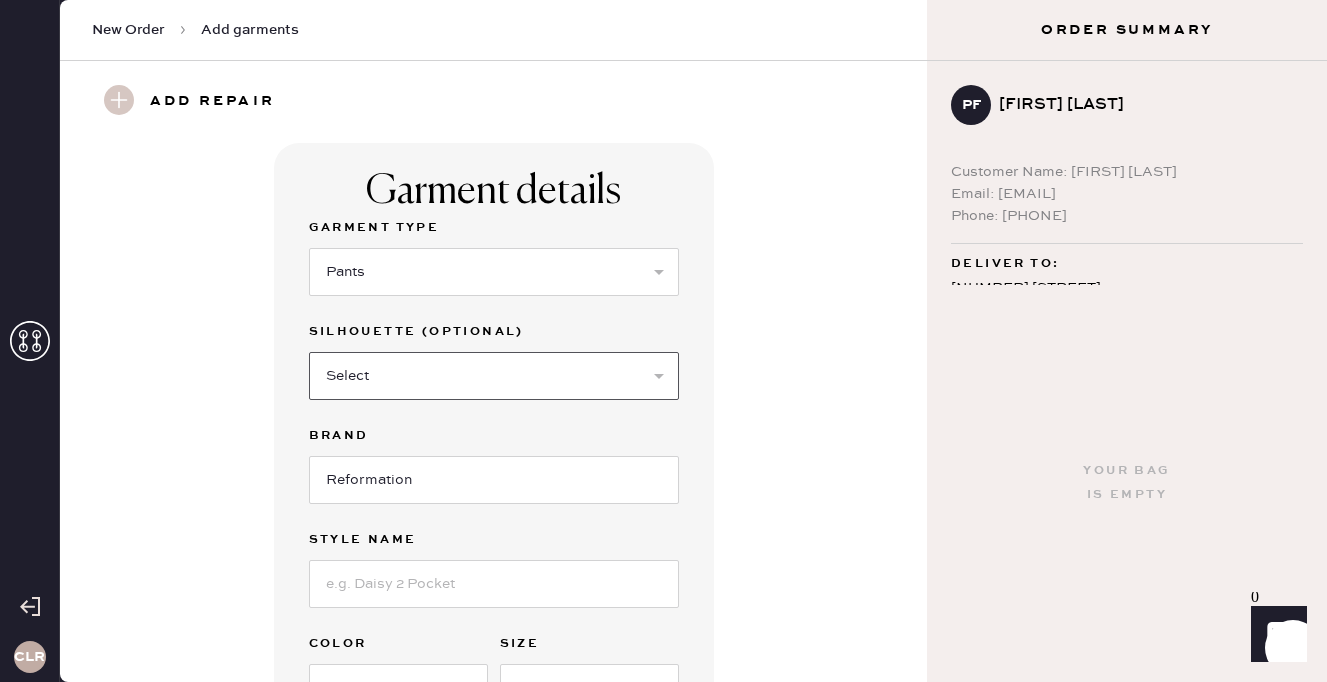 click on "Select Joggers Shorts Cropped Flare Boot Cut Straight Skinny Other" at bounding box center [494, 376] 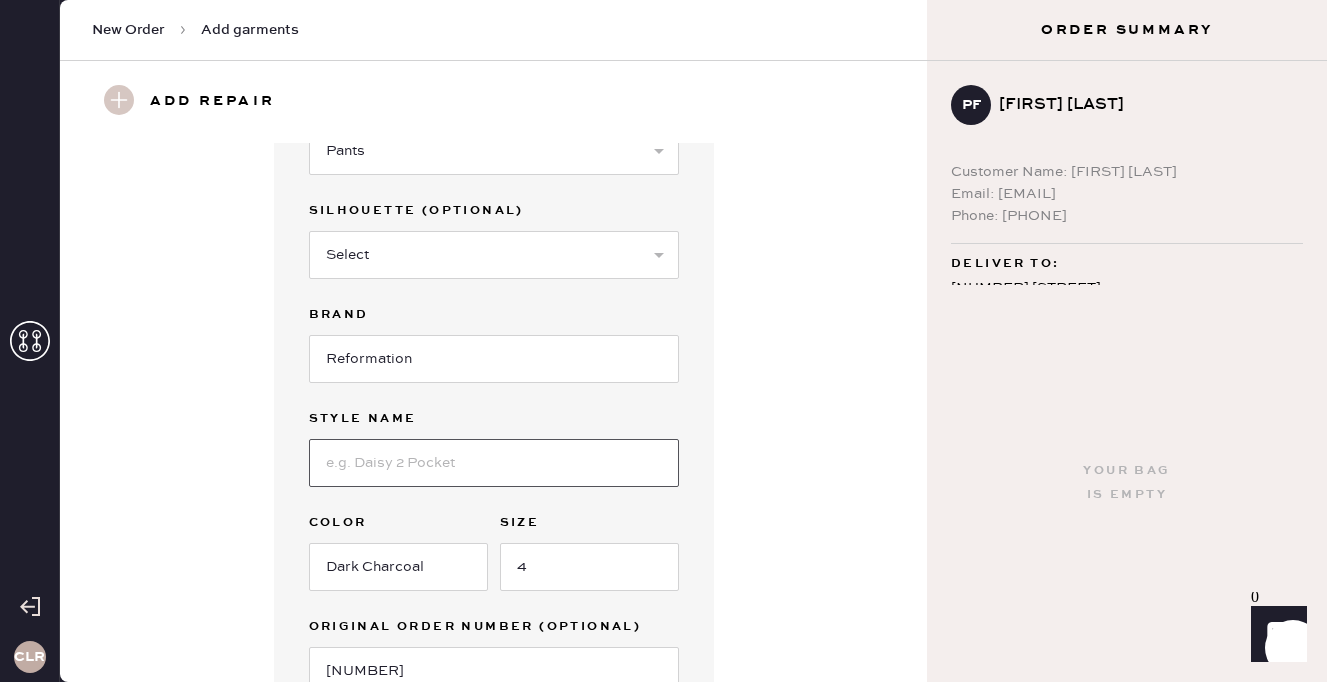 click at bounding box center (494, 463) 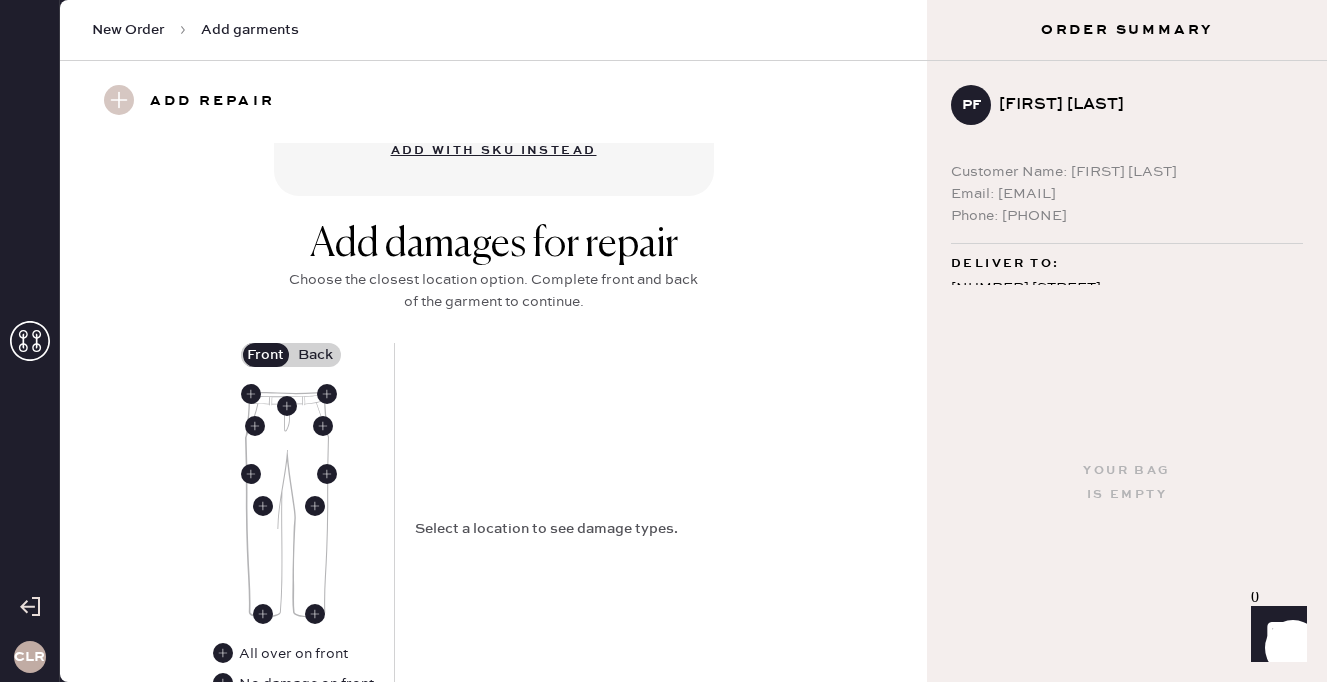 scroll, scrollTop: 809, scrollLeft: 0, axis: vertical 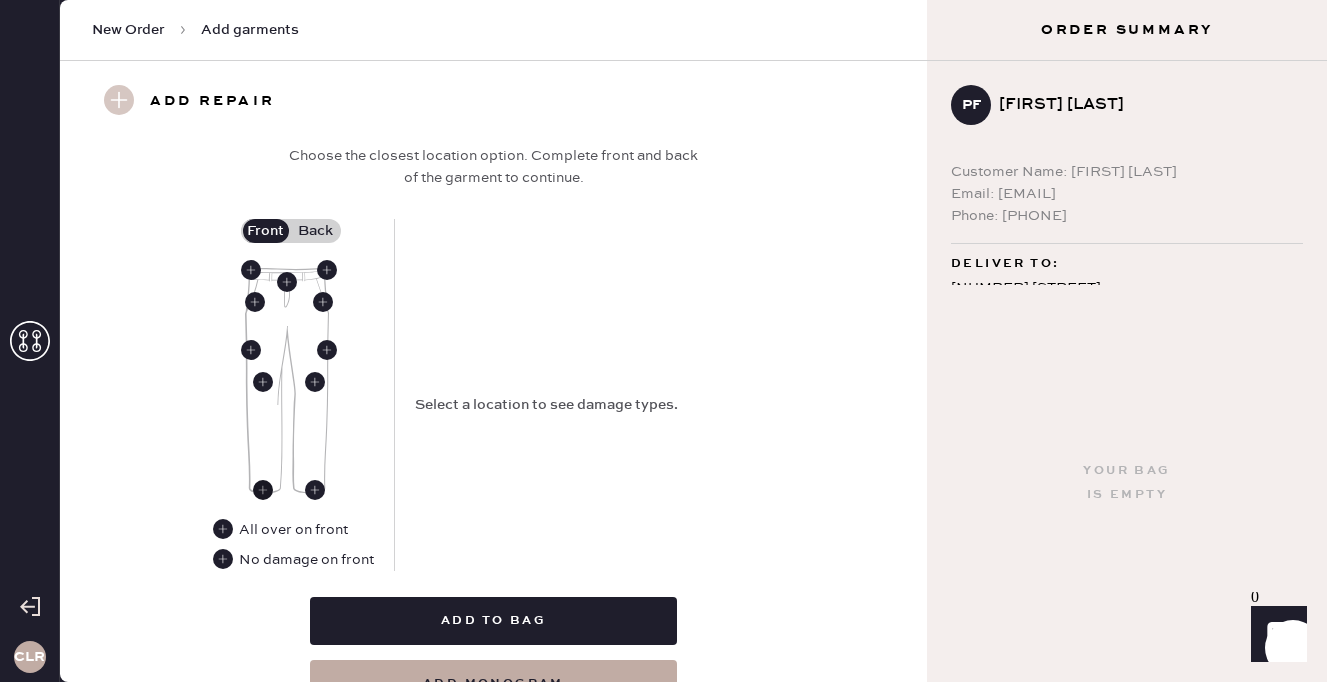type on "Kelly Low Rise Pant" 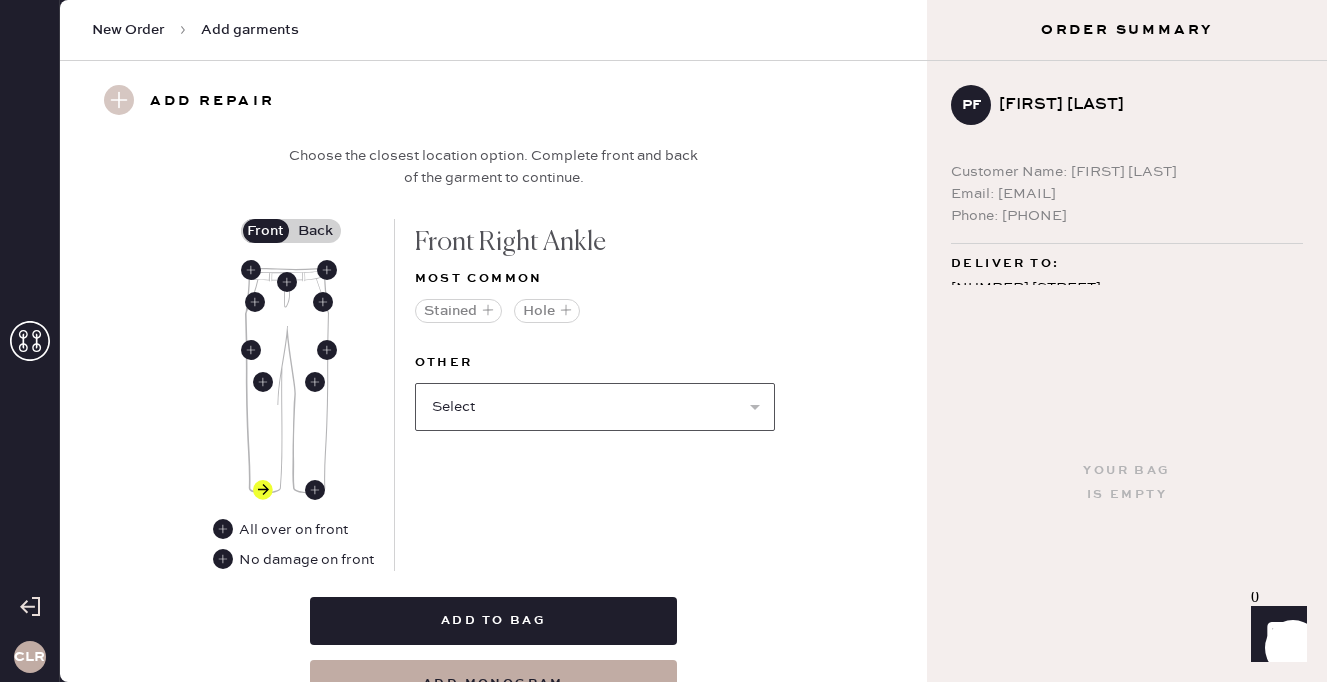 click on "Select Broken / Ripped Hem Broken Beads Broken Belt Loop Broken Button Broken Elastic Broken Hook & Eye Broken Label/tag Broken Snap Broken Strap Broken Zipper Lint/hair Missing Beads Missing Button Missing Elastic Missing Hook & Eye Missing Snap Missing Strap Missing Zipper Odor Pilled Pull / Snag Stretched Elastic Seam Rip Wrinkled" at bounding box center [595, 407] 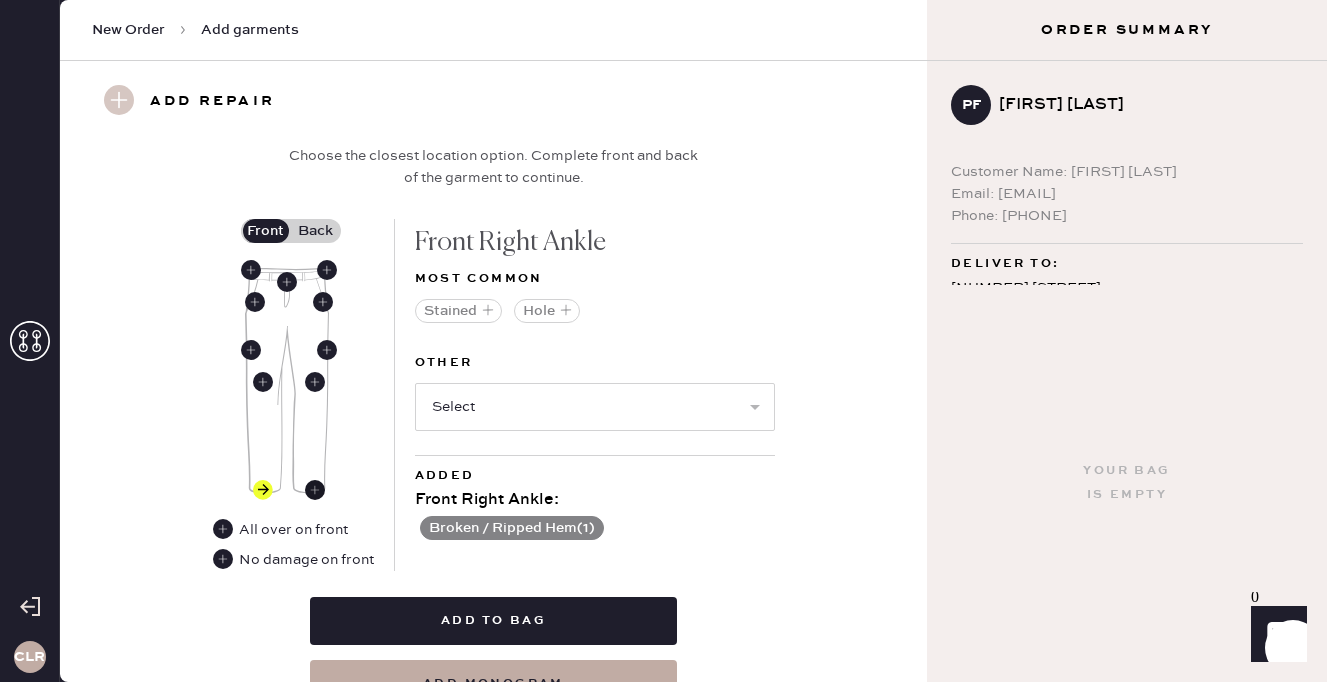 click 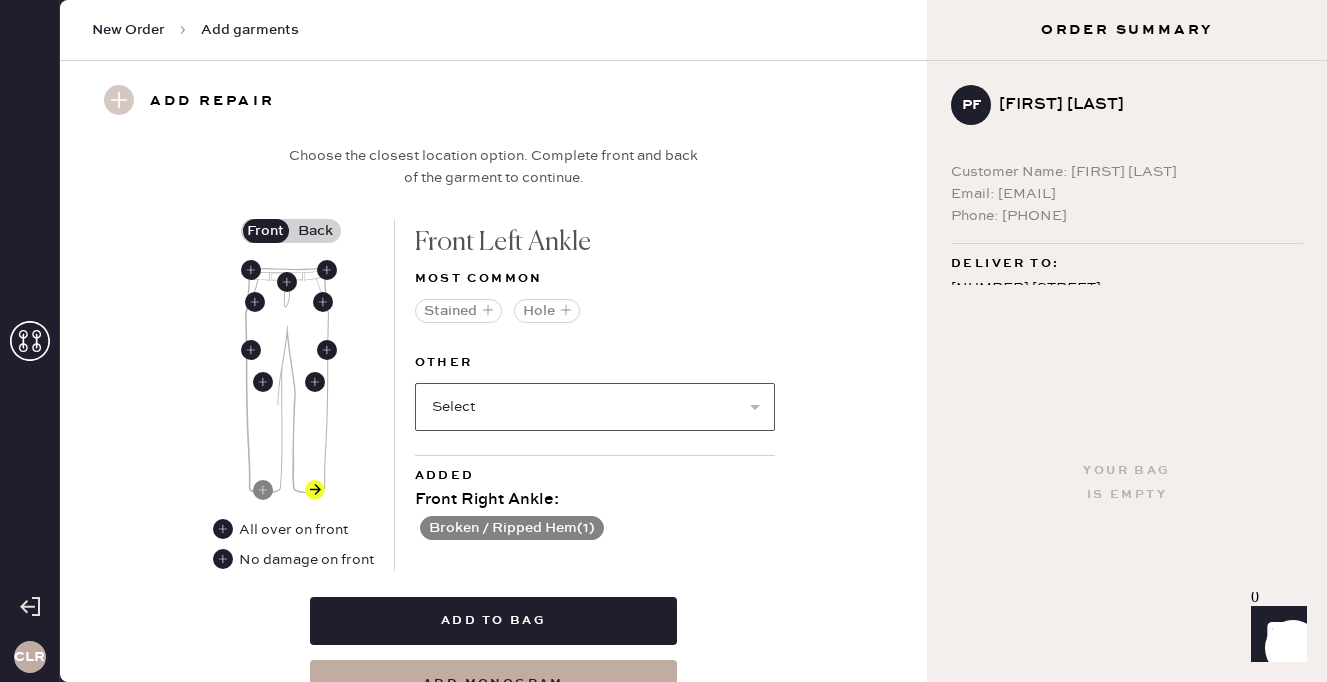click on "Select Broken / Ripped Hem Broken Beads Broken Belt Loop Broken Button Broken Elastic Broken Hook & Eye Broken Label/tag Broken Snap Broken Strap Broken Zipper Lint/hair Missing Beads Missing Button Missing Elastic Missing Hook & Eye Missing Snap Missing Strap Missing Zipper Odor Pilled Pull / Snag Stretched Elastic Seam Rip Wrinkled" at bounding box center (595, 407) 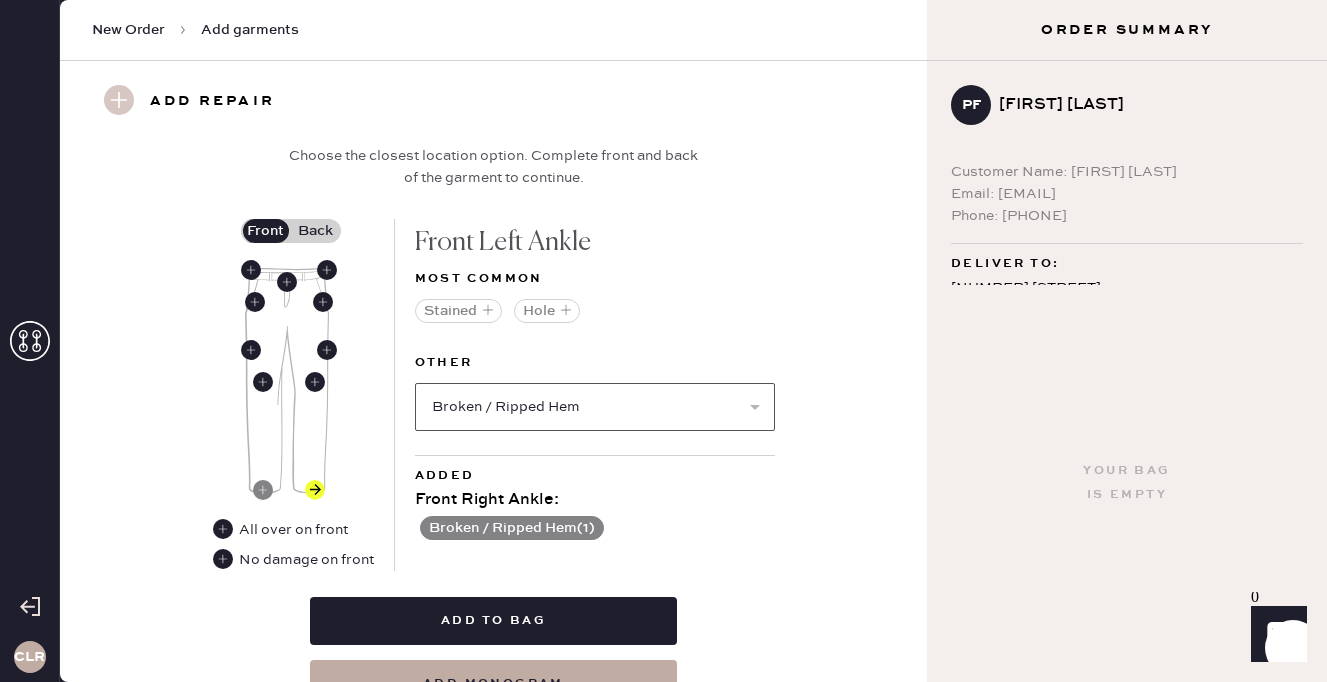 select 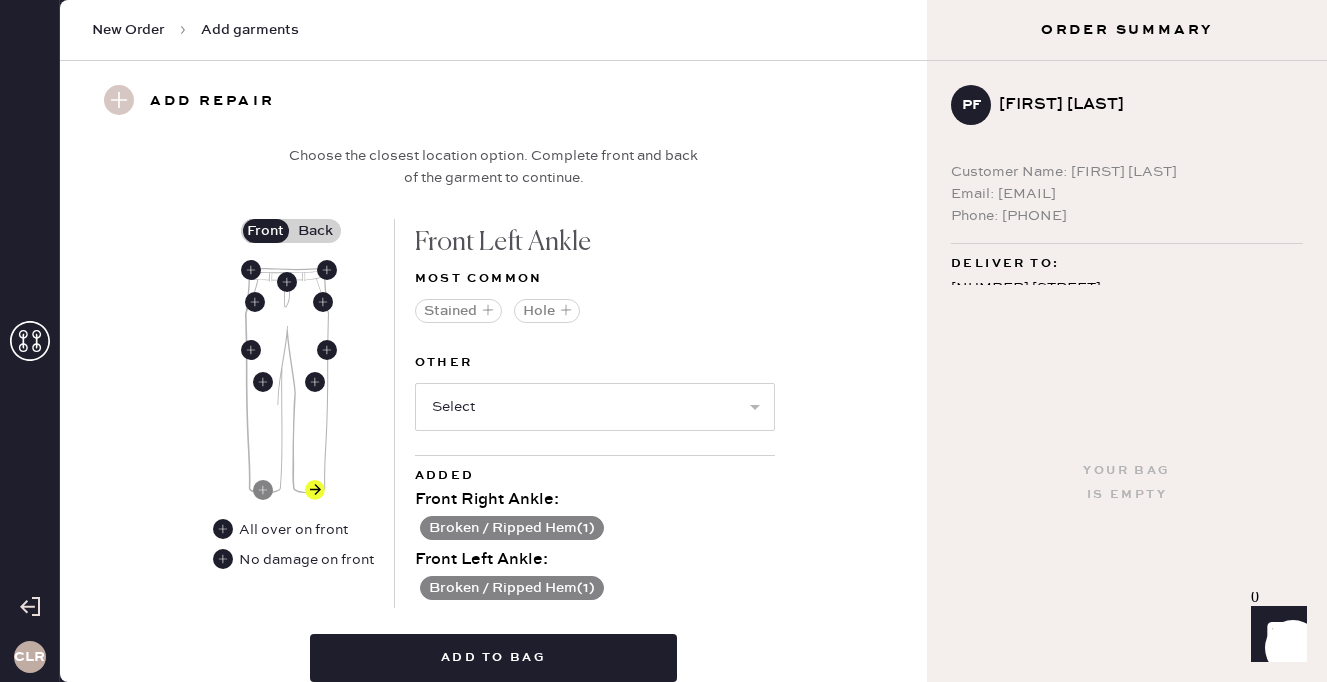 click on "Back" at bounding box center [316, 231] 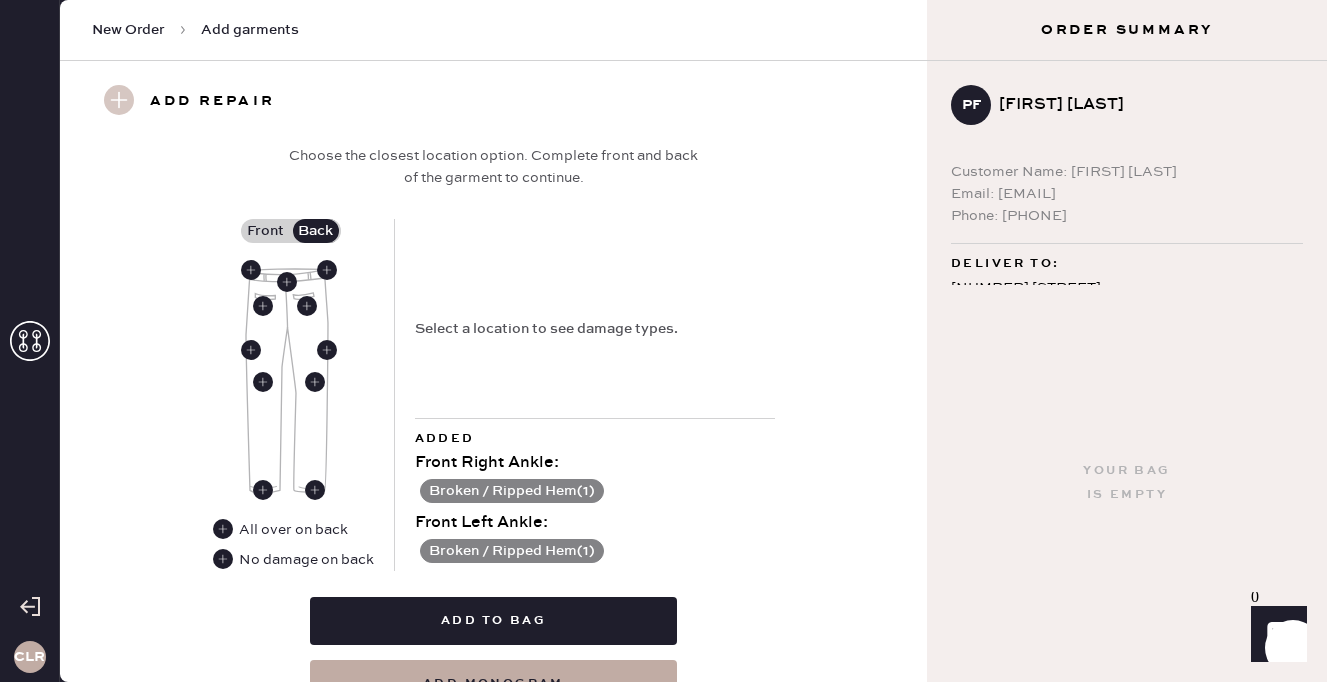 click at bounding box center (287, 381) 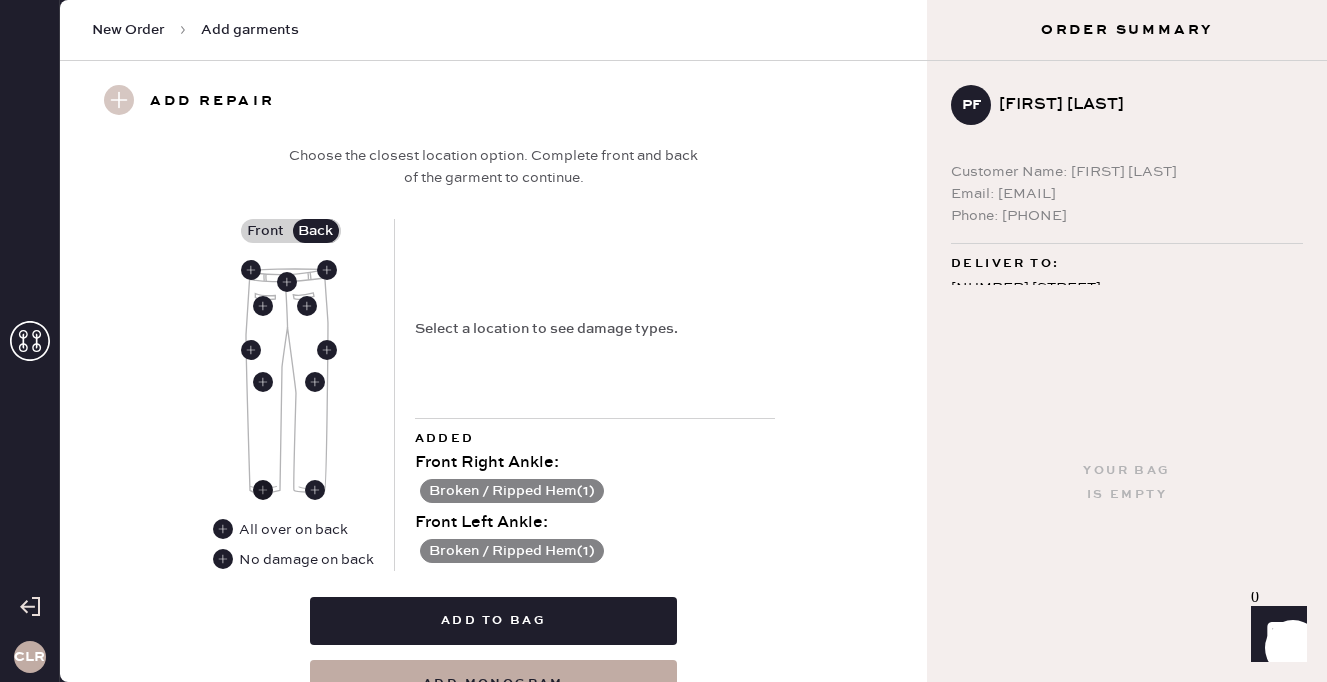 click 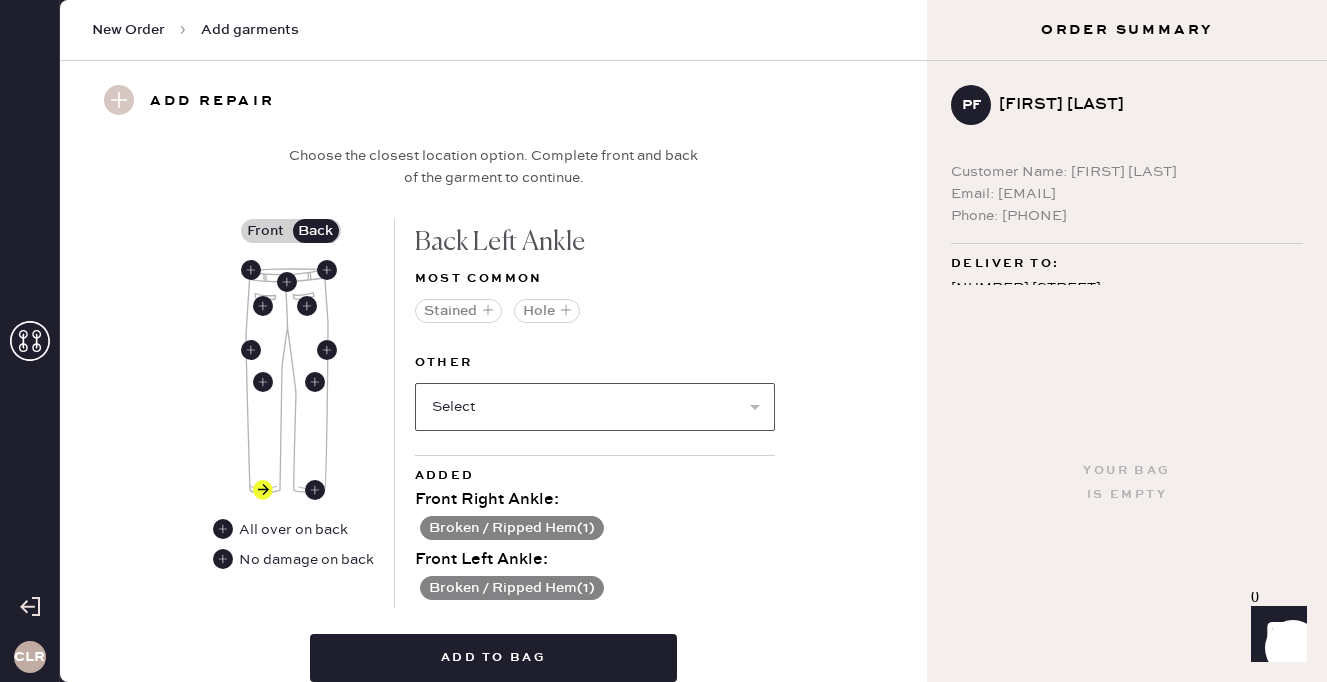 click on "Select Broken / Ripped Hem Broken Beads Broken Belt Loop Broken Button Broken Elastic Broken Hook & Eye Broken Label/tag Broken Snap Broken Strap Broken Zipper Lint/hair Missing Beads Missing Button Missing Elastic Missing Hook & Eye Missing Snap Missing Strap Missing Zipper Odor Pilled Pull / Snag Stretched Elastic Seam Rip Wrinkled" at bounding box center (595, 407) 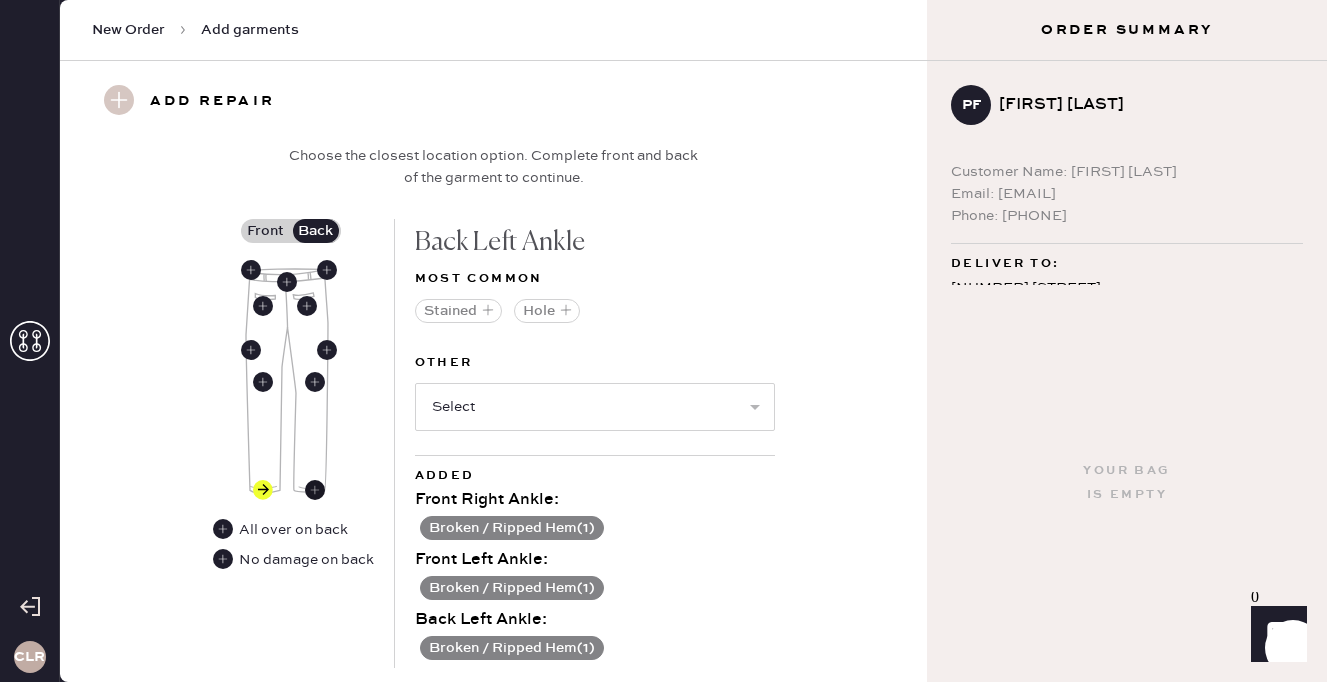 click 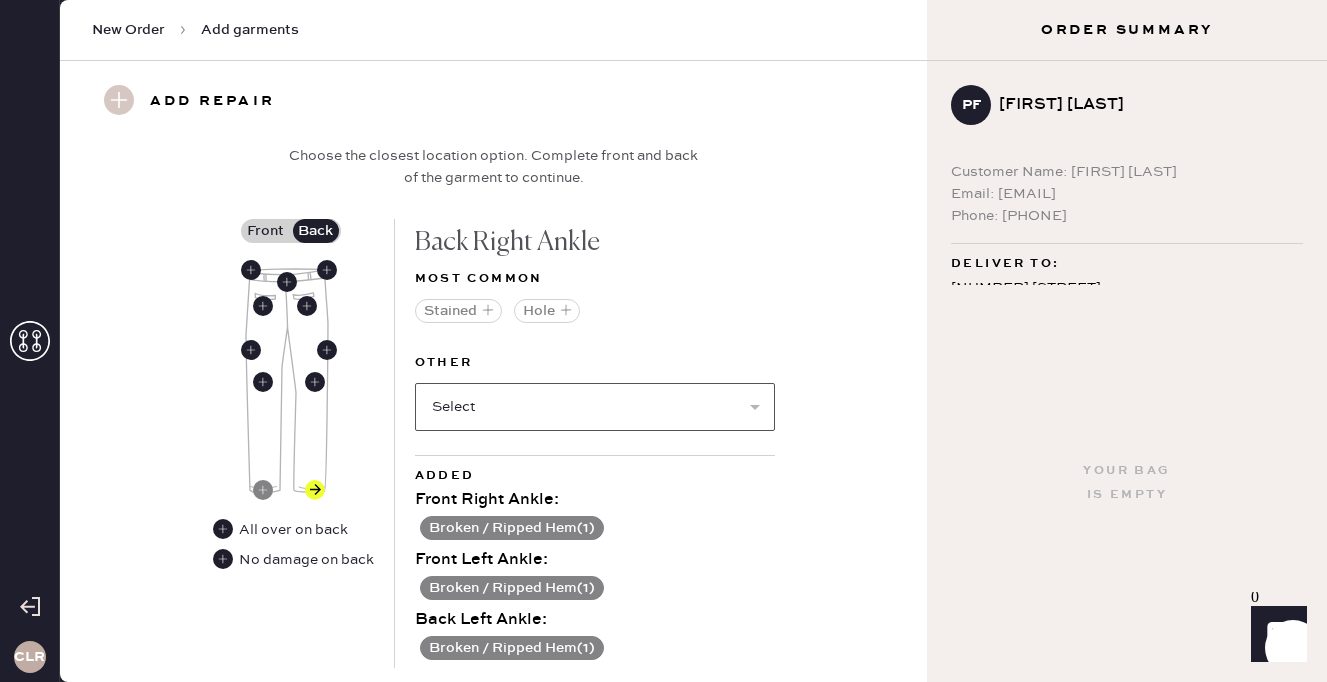 click on "Select Broken / Ripped Hem Broken Beads Broken Belt Loop Broken Button Broken Elastic Broken Hook & Eye Broken Label/tag Broken Snap Broken Strap Broken Zipper Lint/hair Missing Beads Missing Button Missing Elastic Missing Hook & Eye Missing Snap Missing Strap Missing Zipper Odor Pilled Pull / Snag Stretched Elastic Seam Rip Wrinkled" at bounding box center (595, 407) 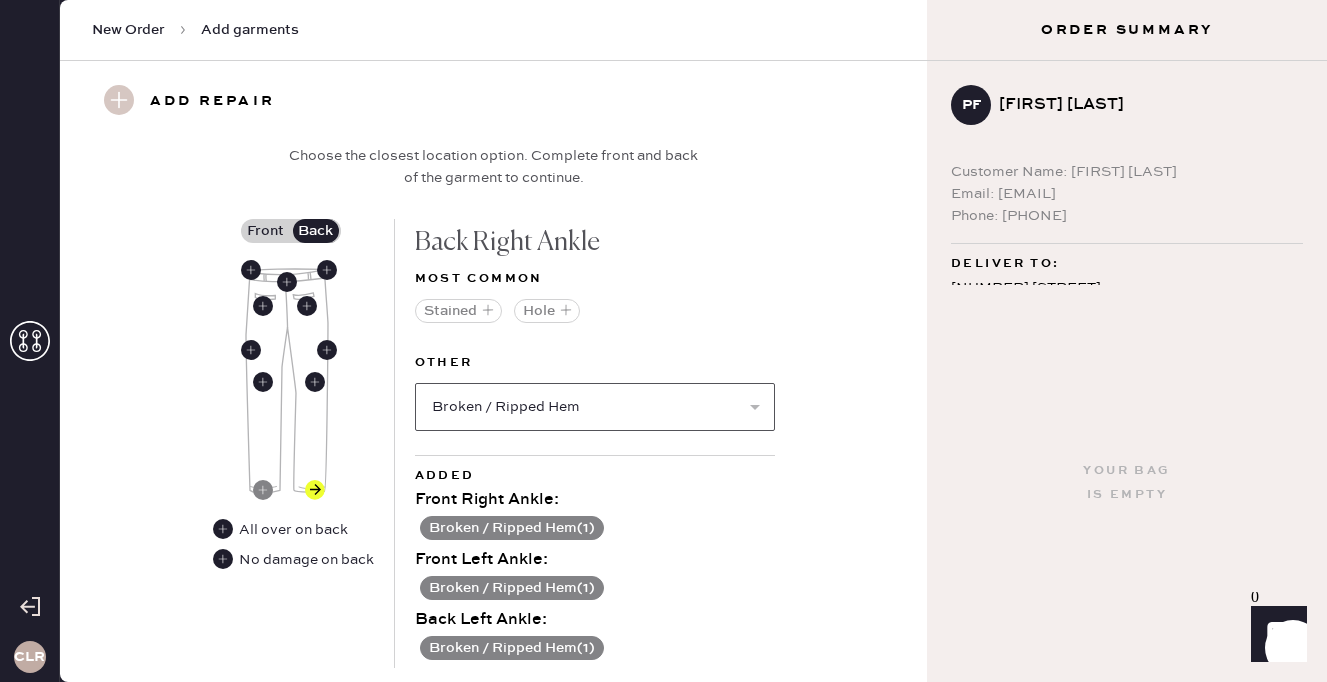 select 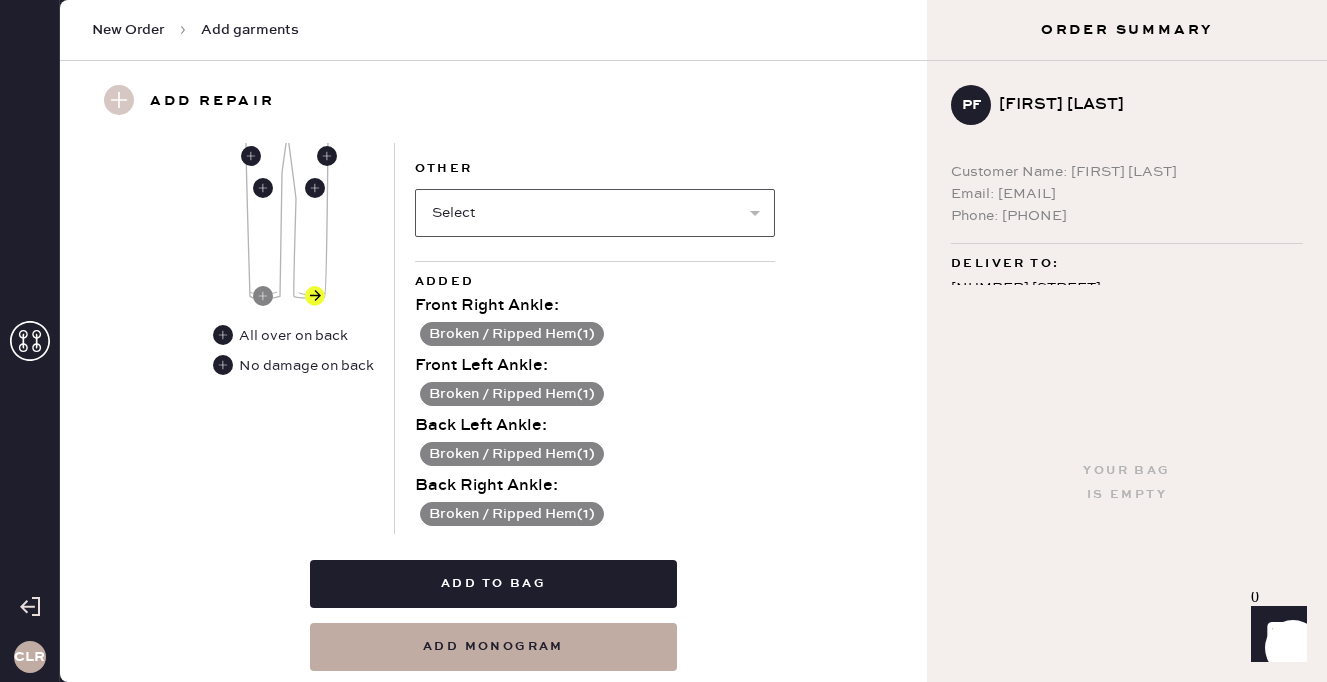 scroll, scrollTop: 1020, scrollLeft: 0, axis: vertical 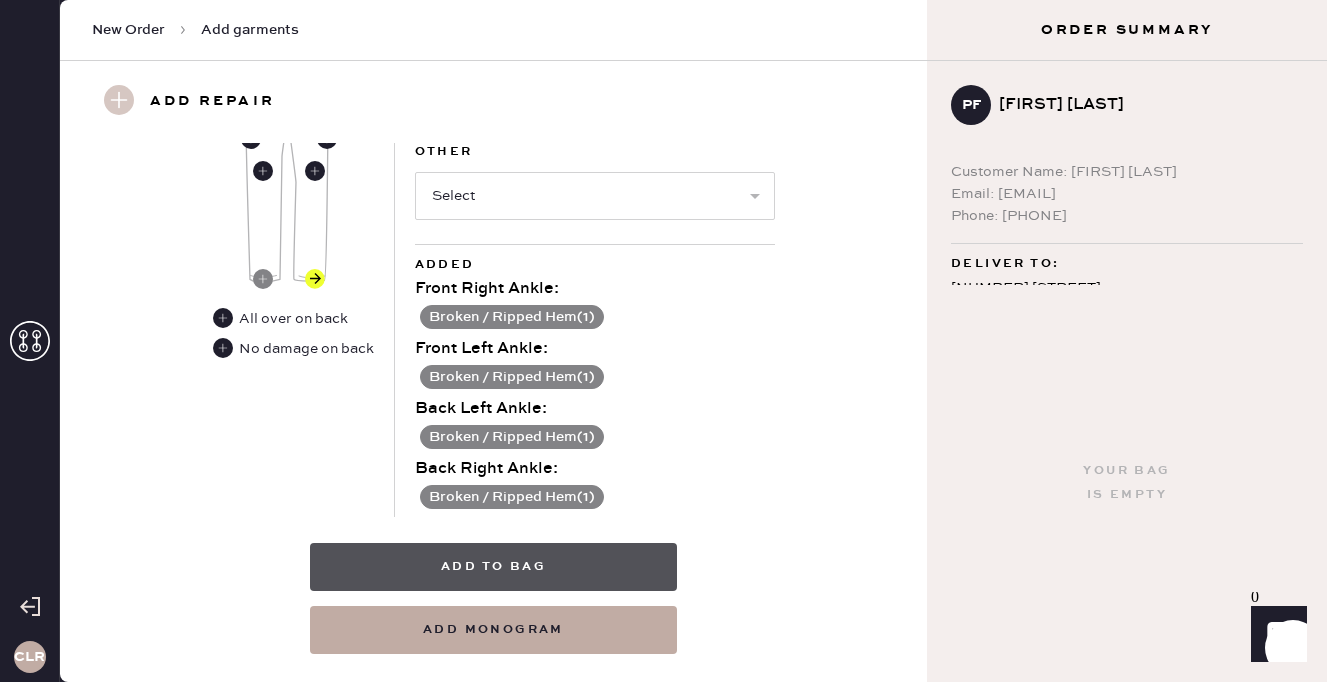 click on "Add to bag" at bounding box center [493, 567] 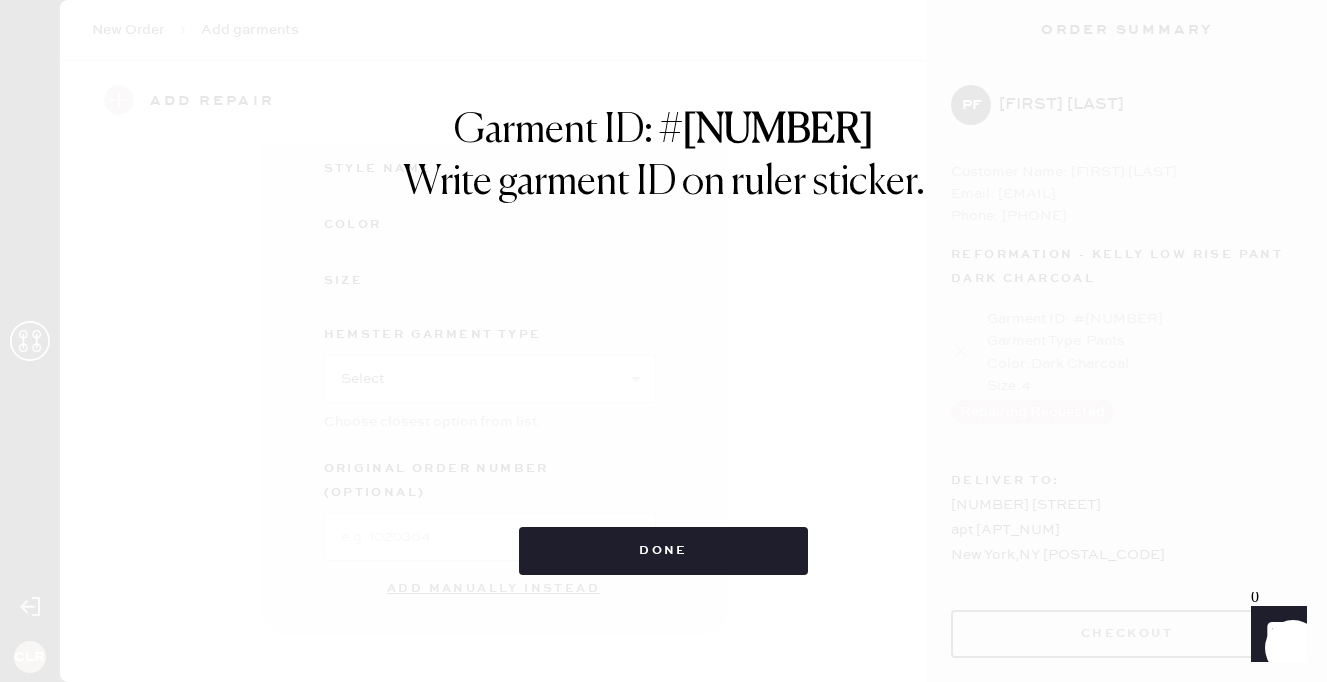 scroll, scrollTop: 302, scrollLeft: 0, axis: vertical 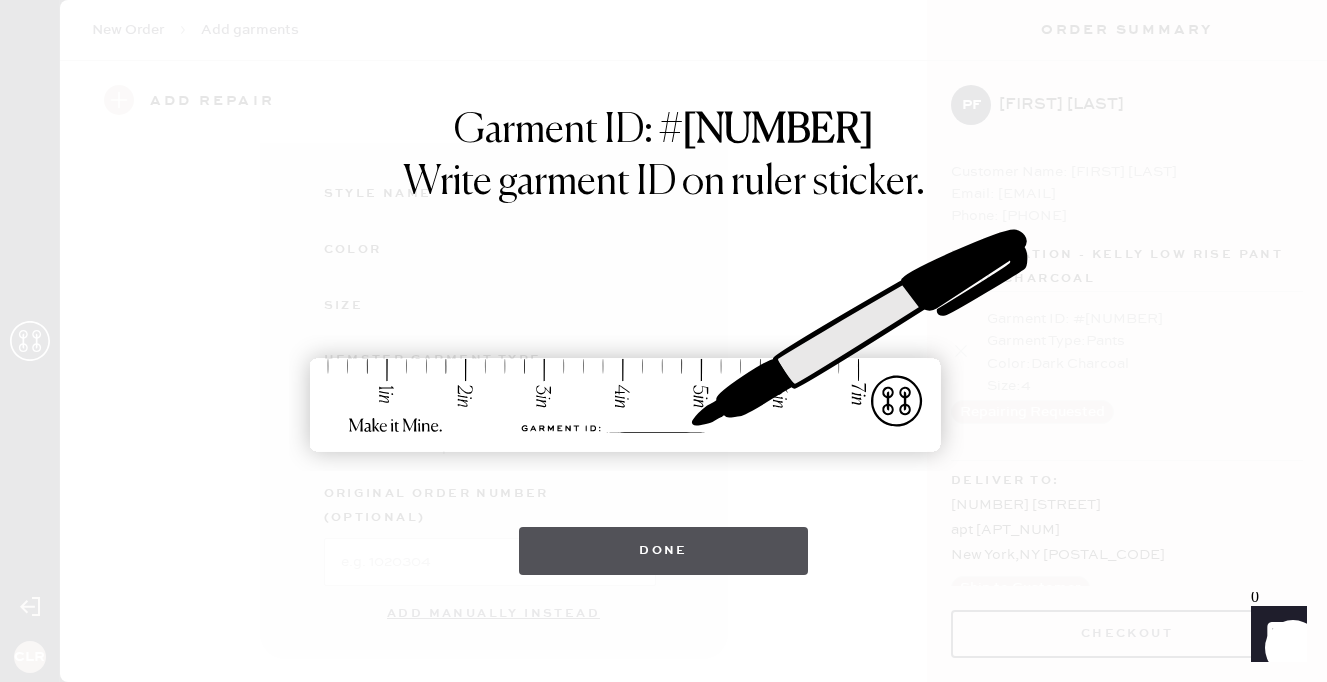 click on "Done" at bounding box center (663, 551) 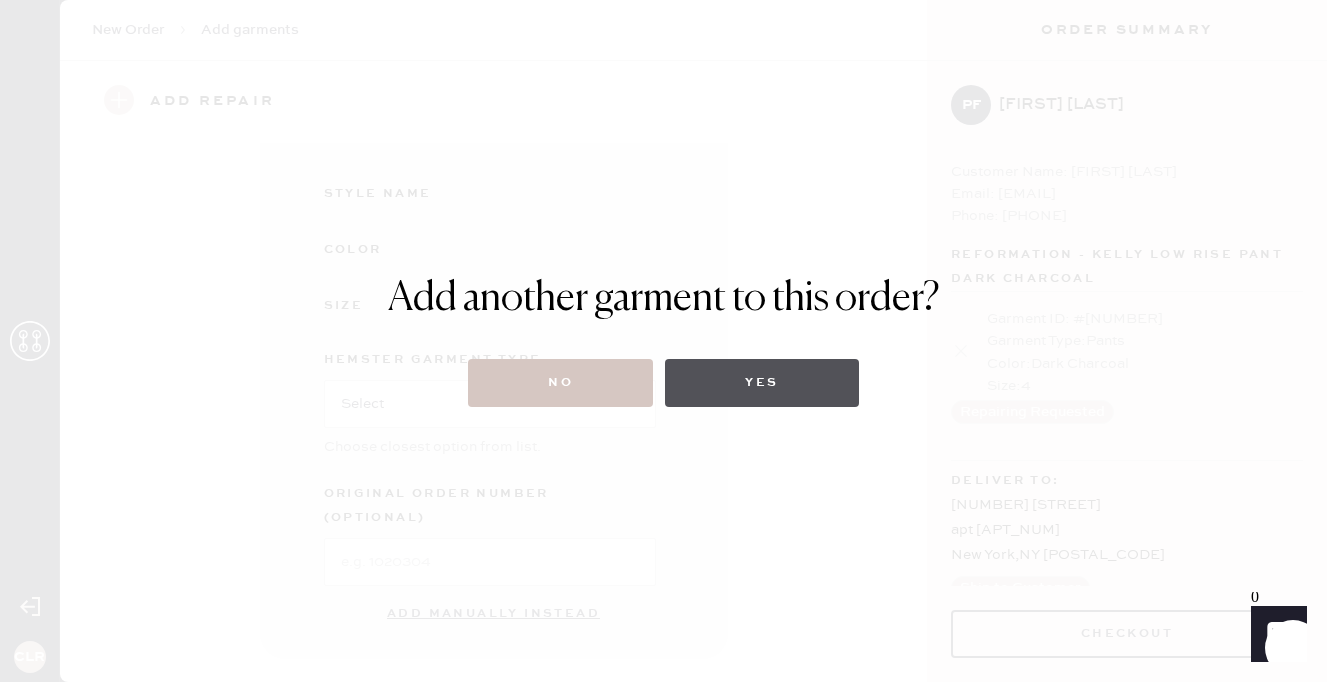 click on "Yes" at bounding box center [761, 383] 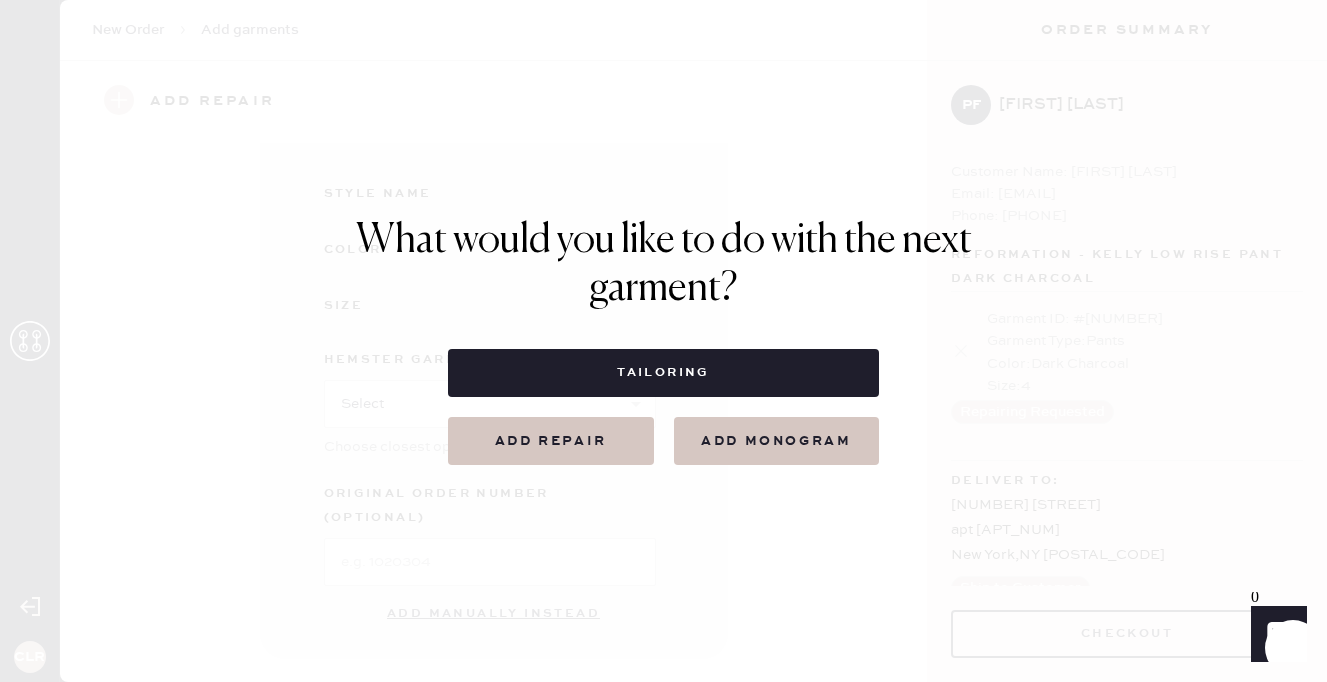 click on "Add repair" at bounding box center [551, 441] 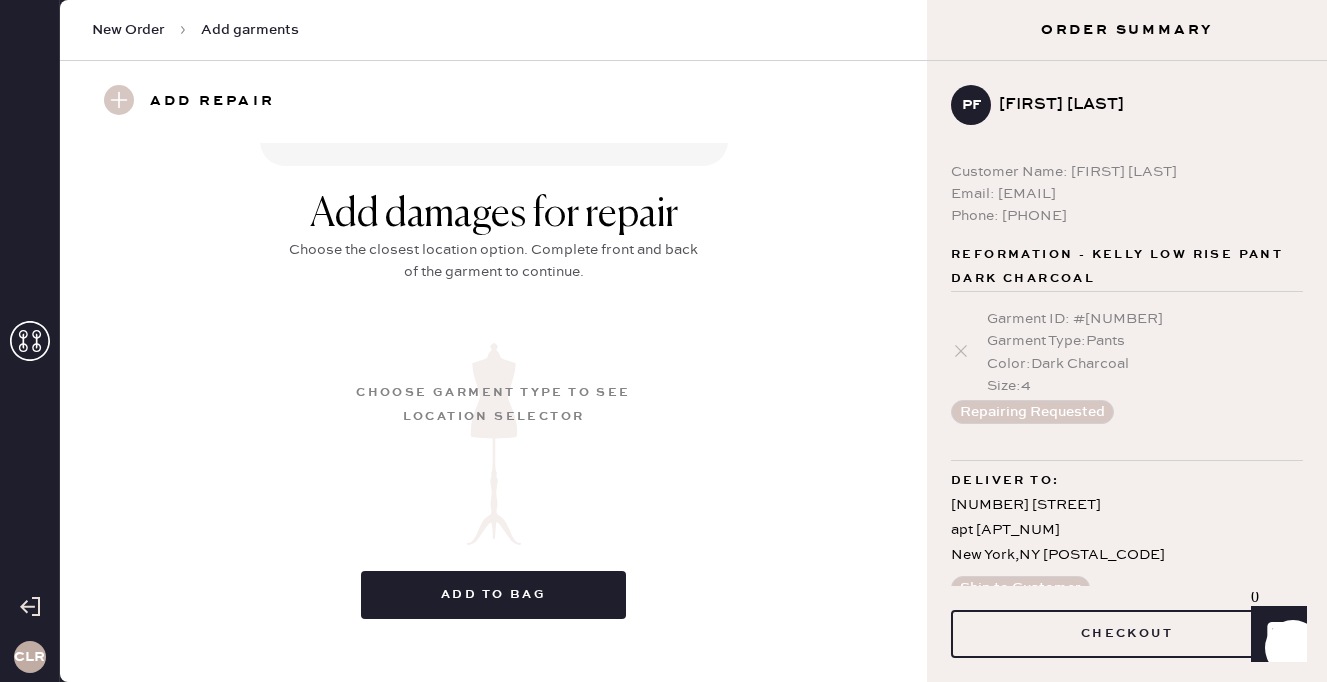 click 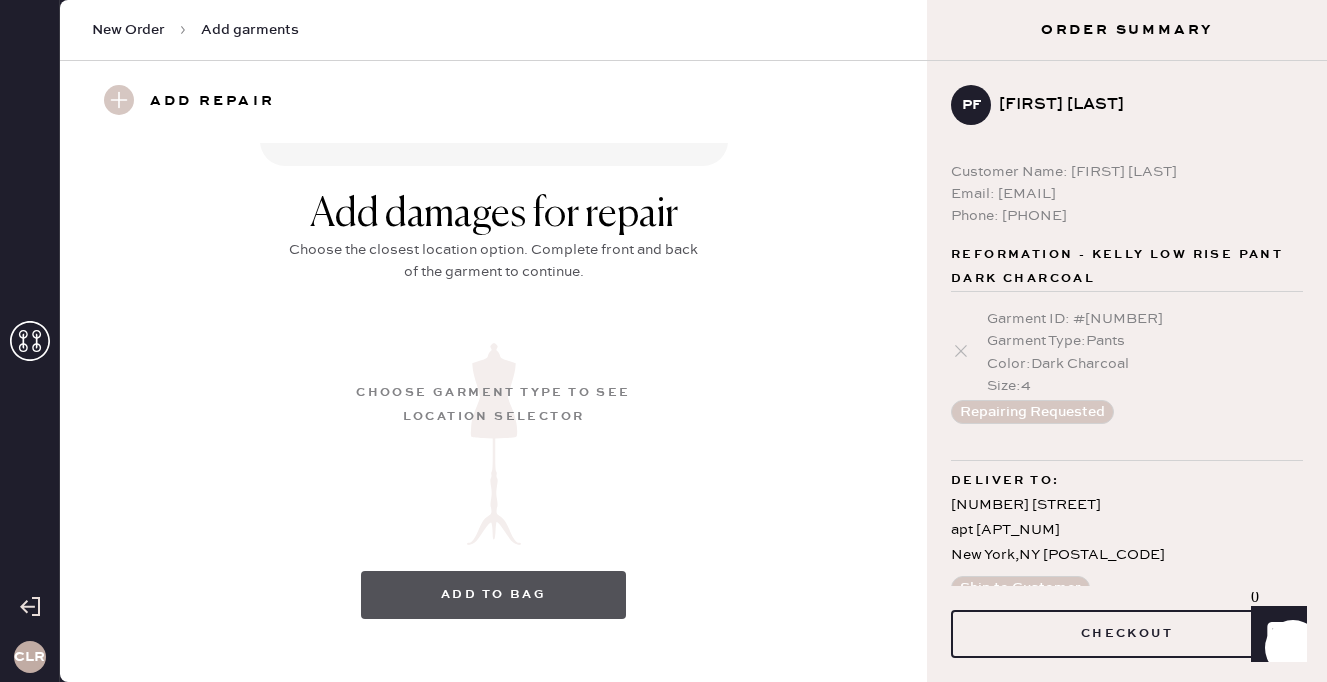 click on "Add to bag" at bounding box center [493, 595] 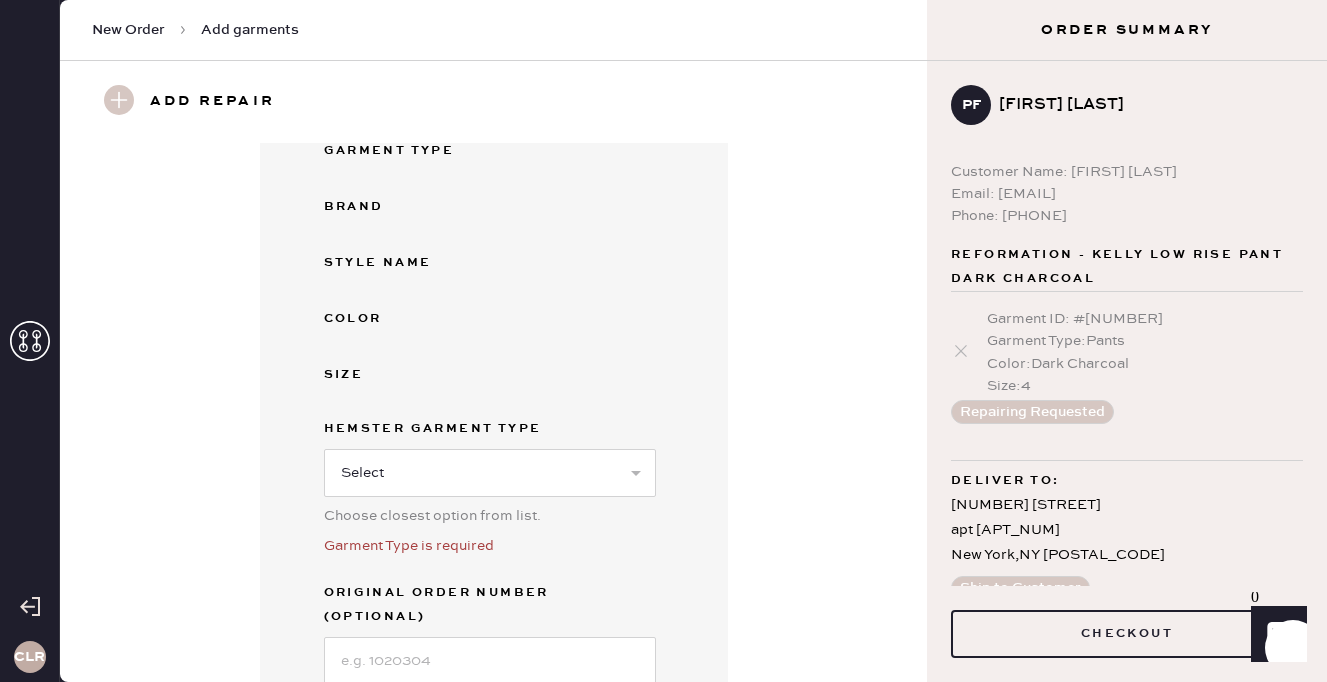 scroll, scrollTop: 300, scrollLeft: 0, axis: vertical 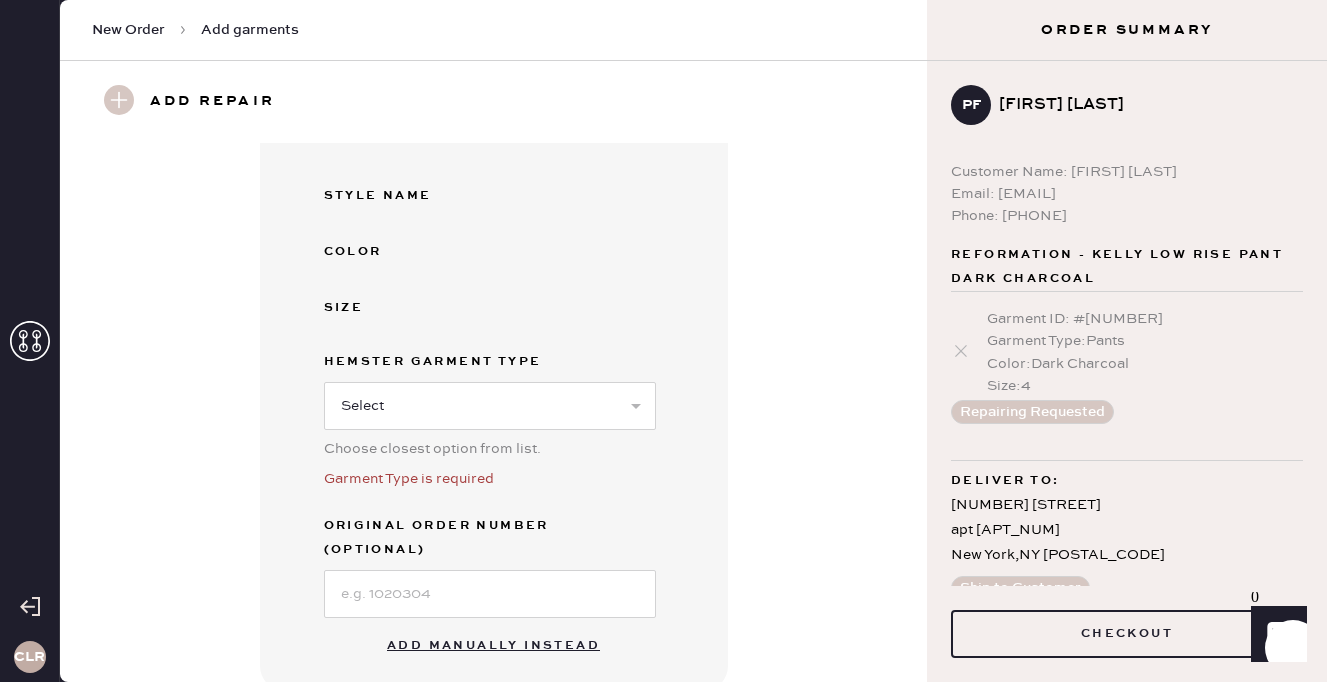 click on "Add manually instead" at bounding box center (493, 646) 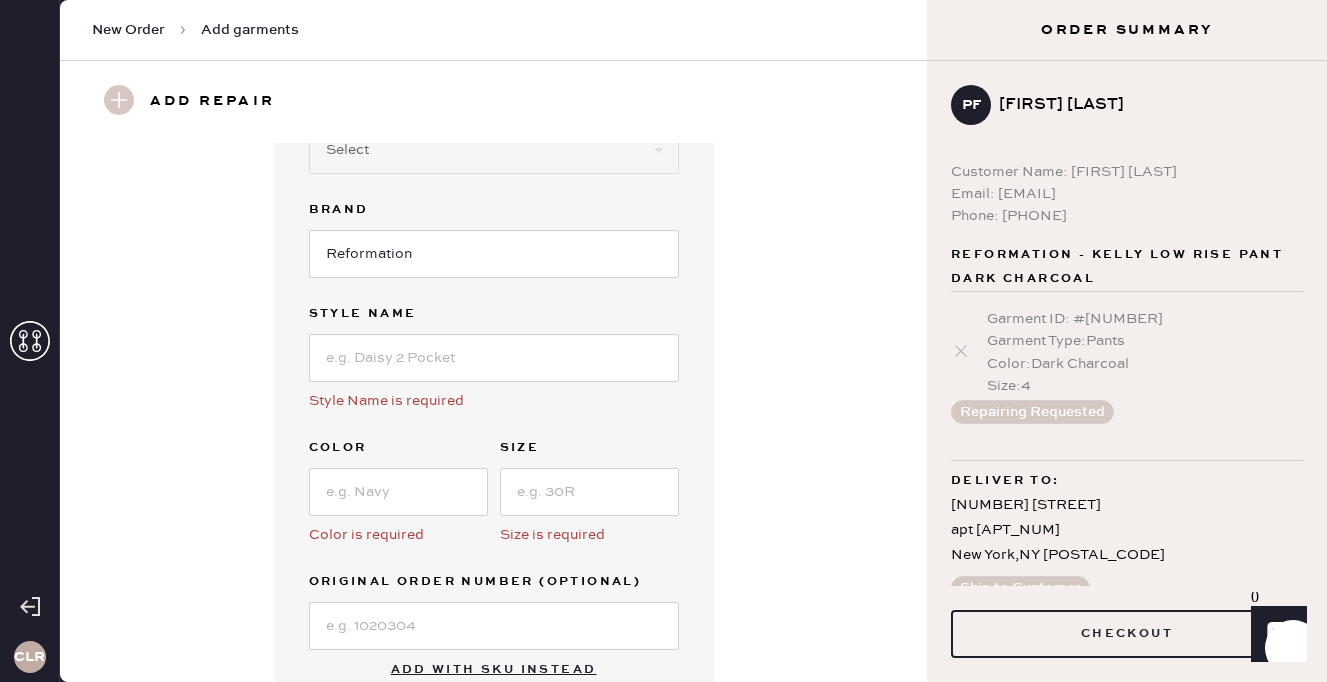 scroll, scrollTop: 38, scrollLeft: 0, axis: vertical 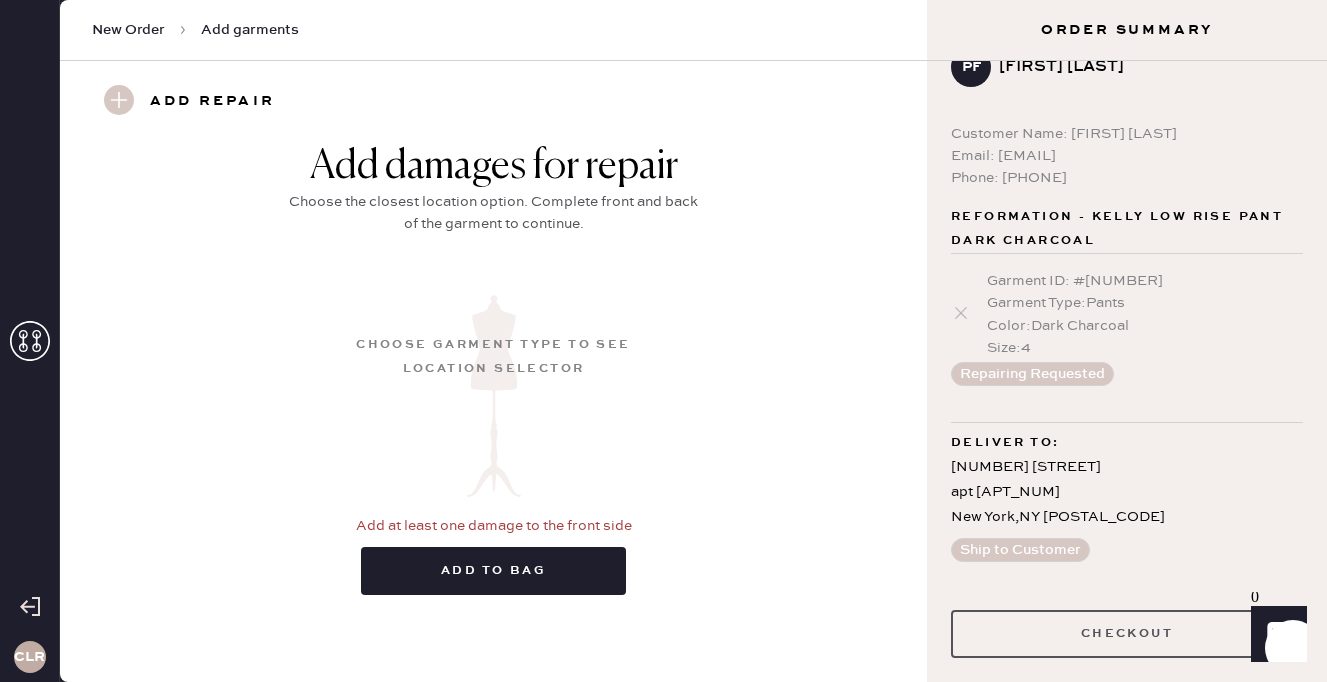 click on "Checkout" at bounding box center (1127, 634) 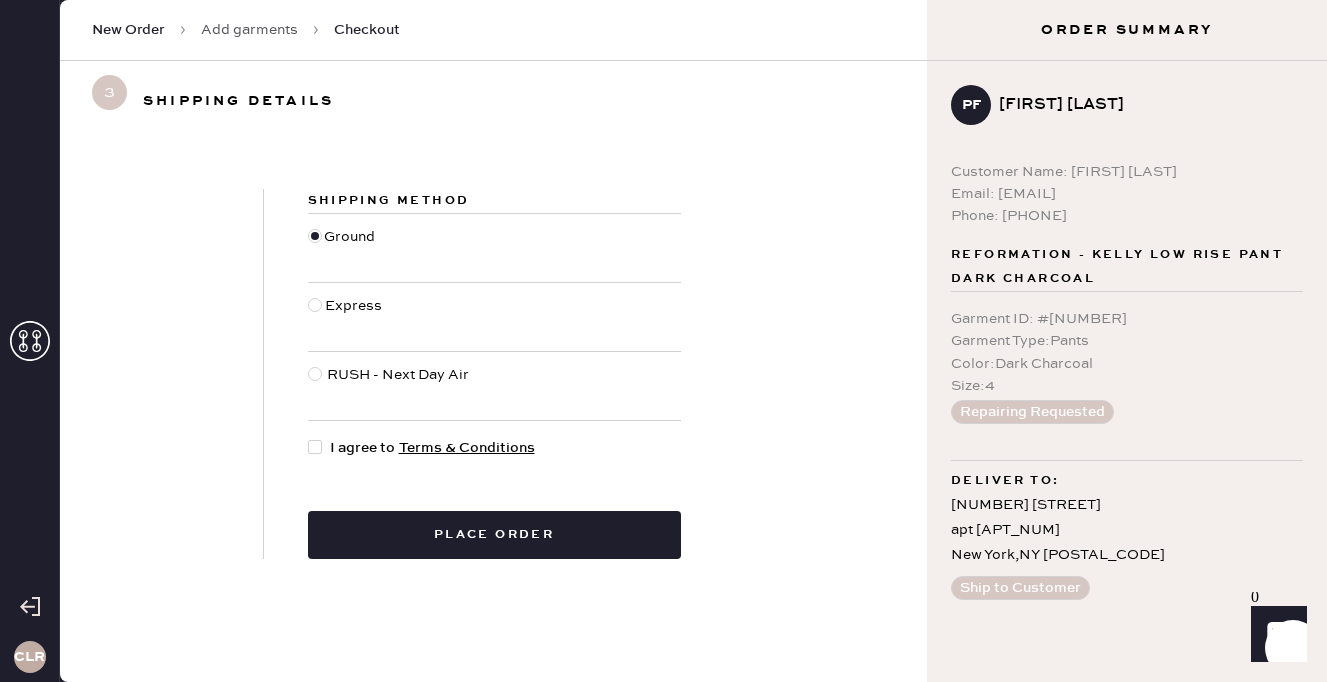 click at bounding box center (315, 447) 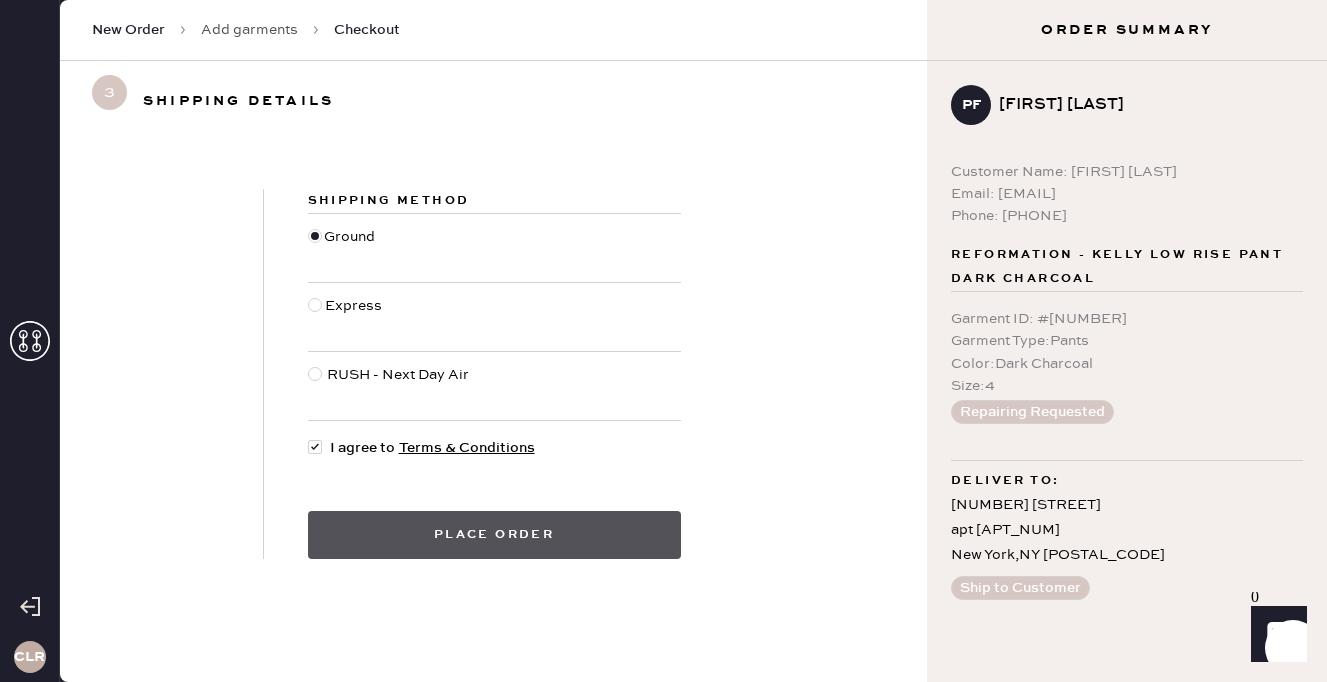 click on "Place order" at bounding box center [494, 535] 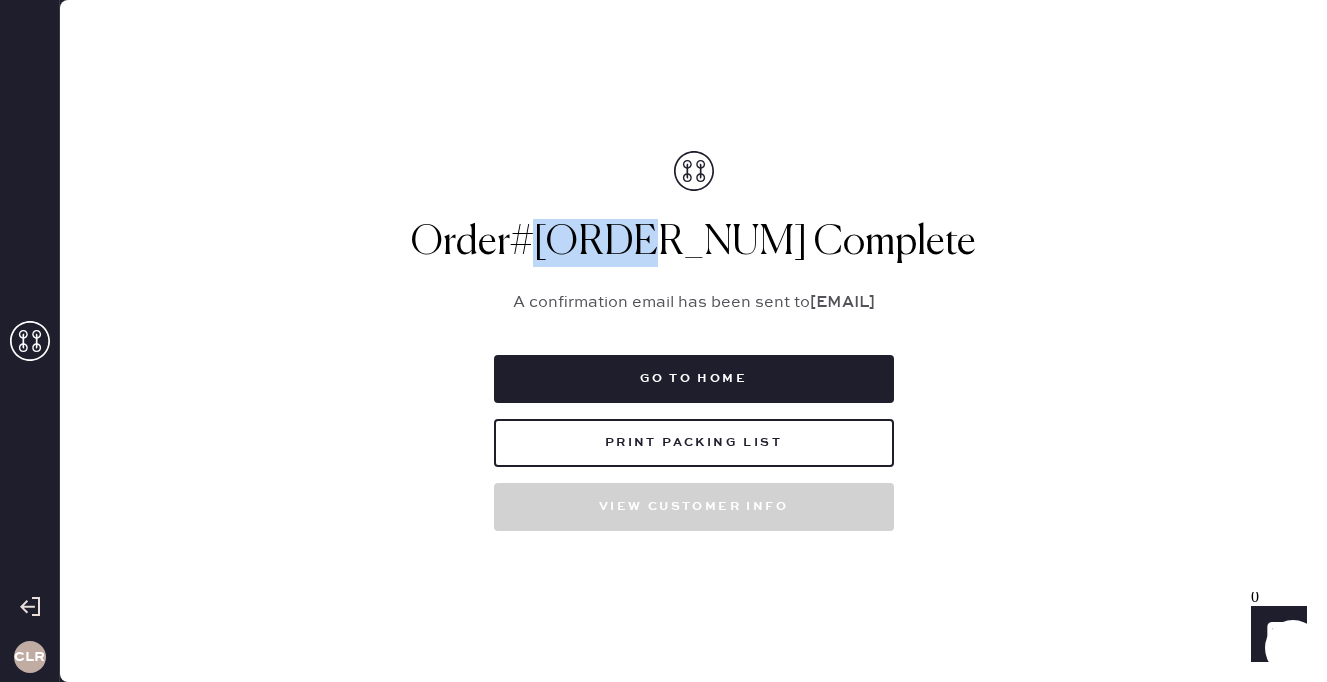 drag, startPoint x: 596, startPoint y: 240, endPoint x: 720, endPoint y: 239, distance: 124.004036 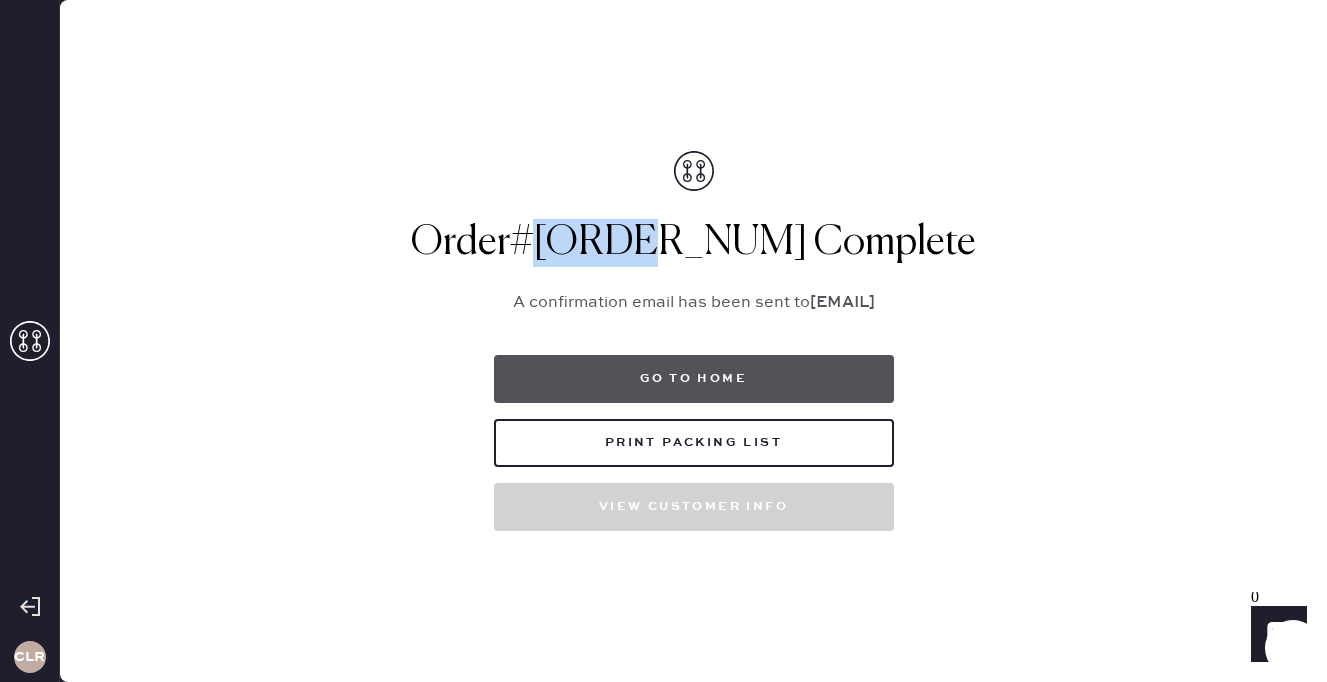 click on "Go to home" at bounding box center (694, 379) 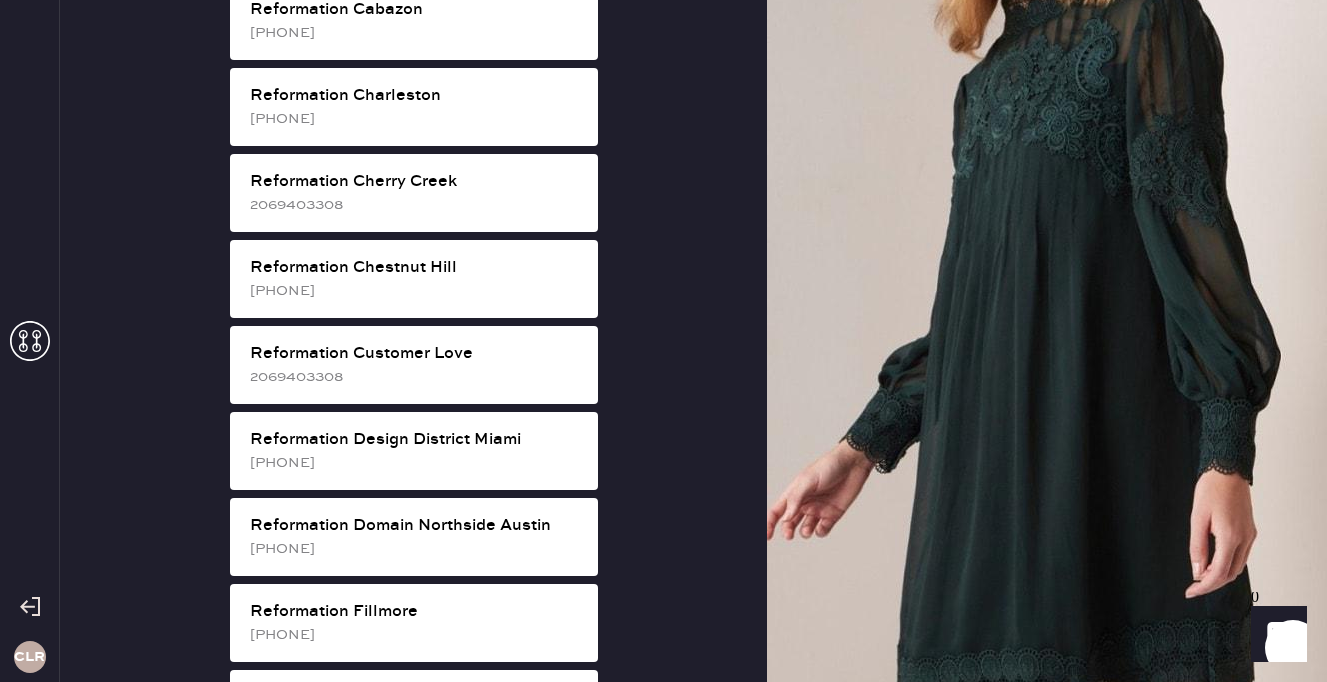 scroll, scrollTop: 725, scrollLeft: 0, axis: vertical 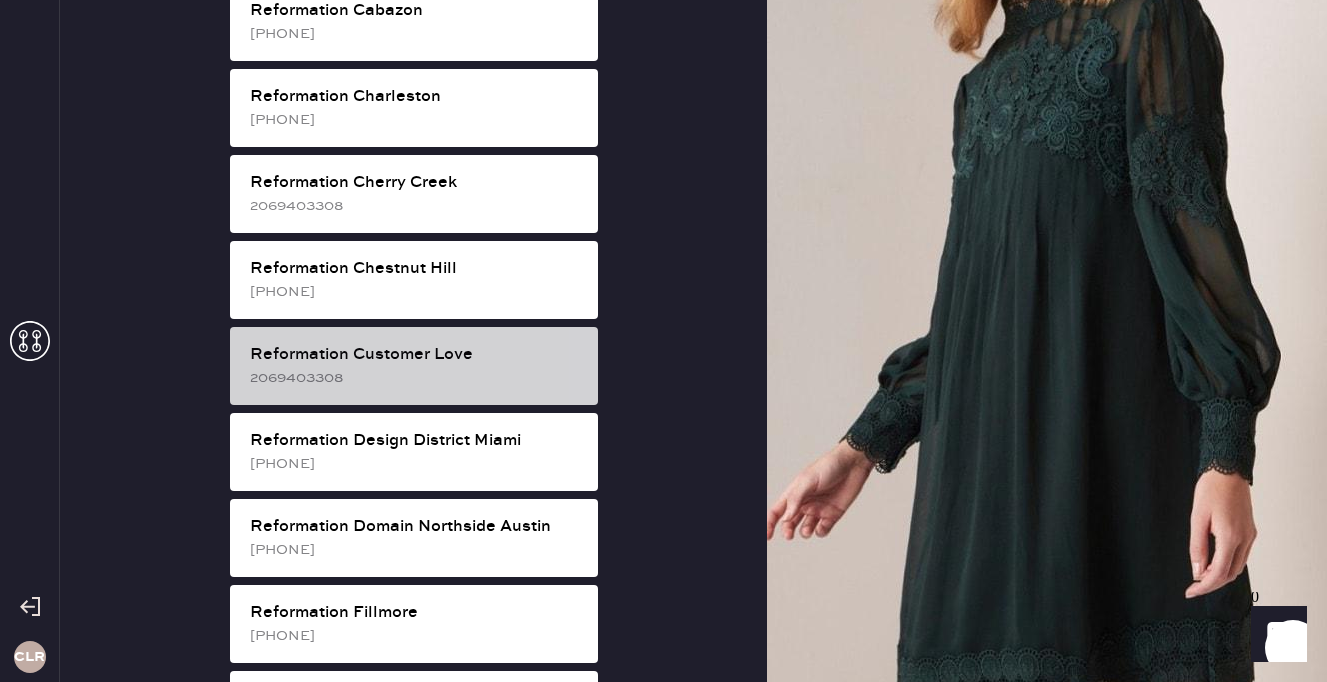click on "Reformation Customer Love" at bounding box center [416, 355] 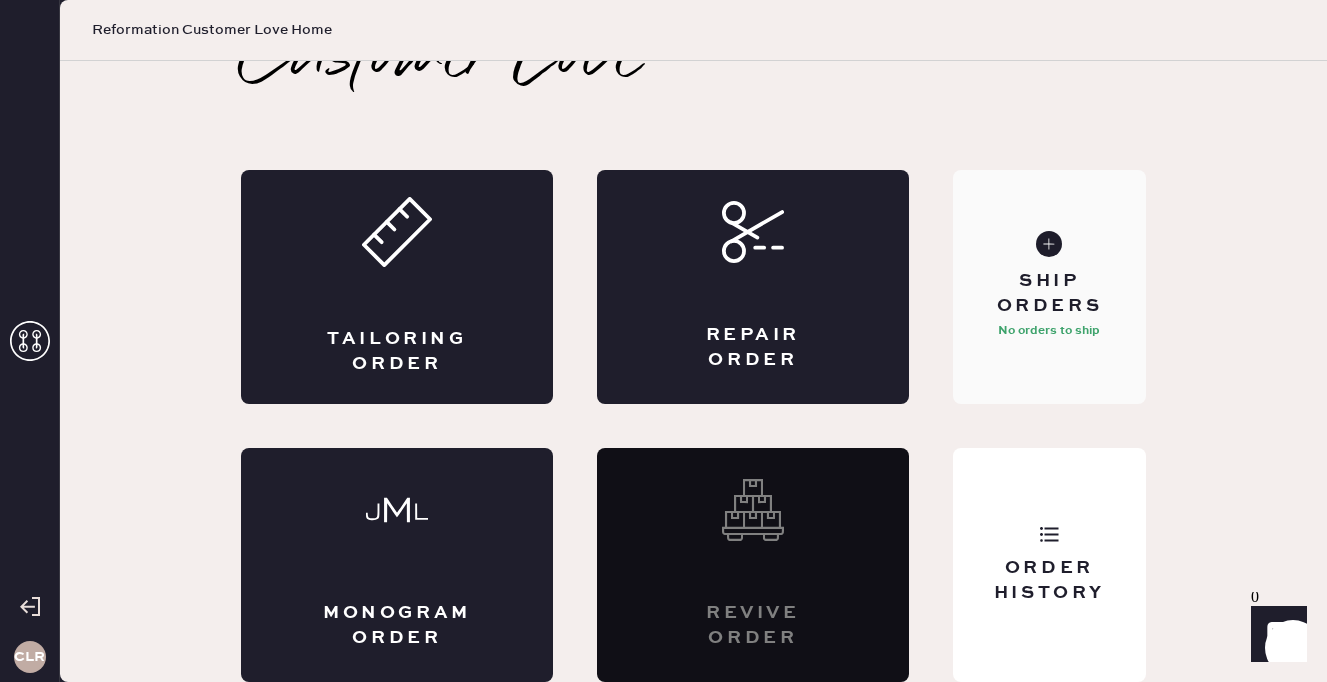 click on "No orders to ship" at bounding box center [1049, 331] 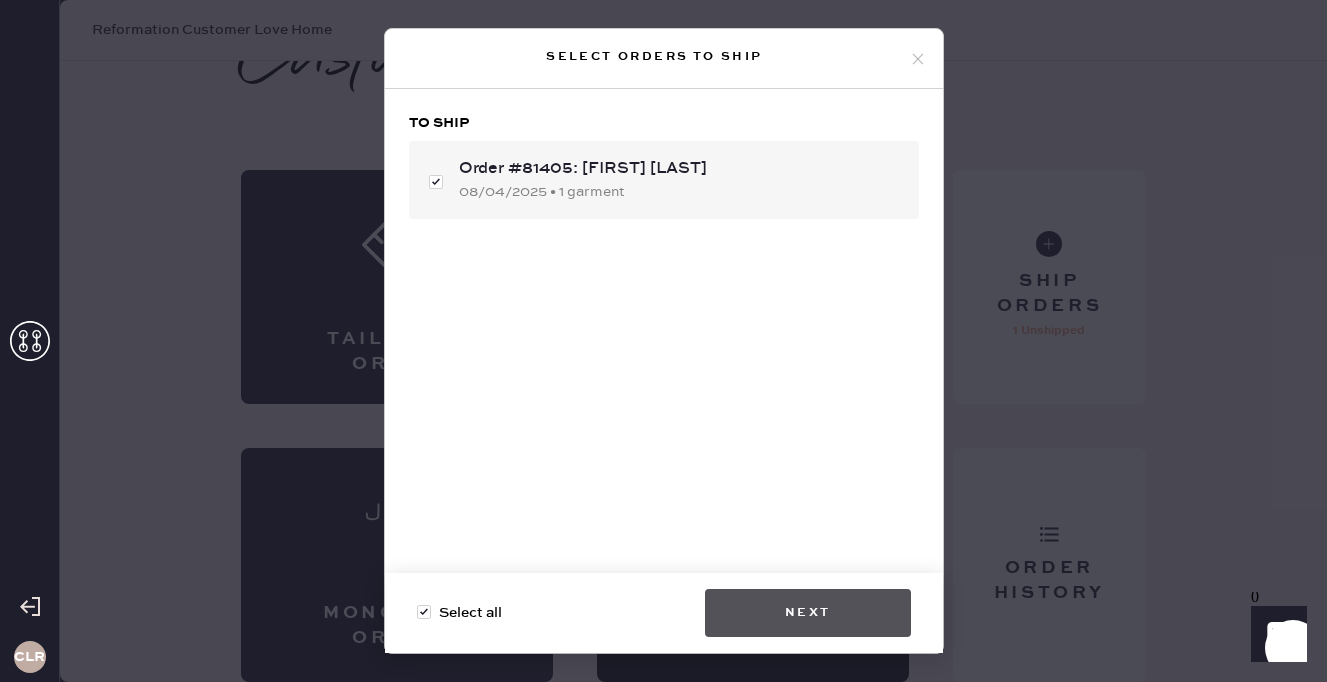 click on "Next" at bounding box center (808, 613) 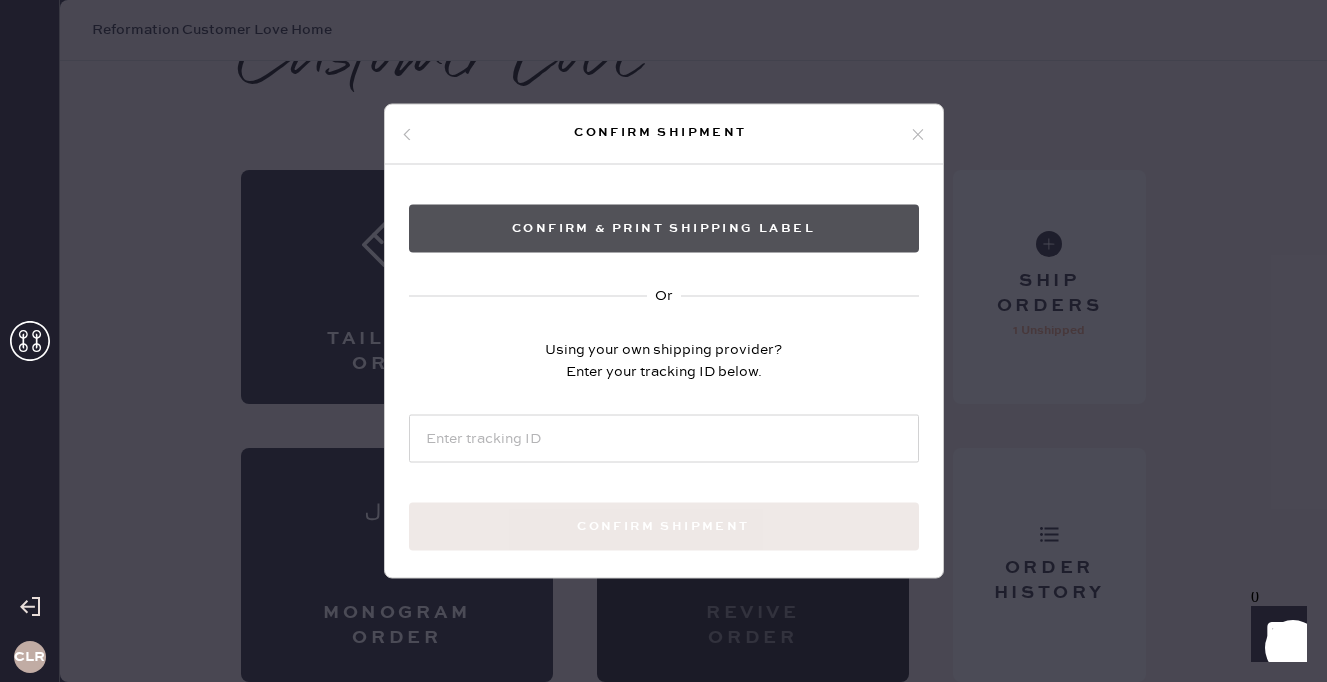click on "Confirm & Print shipping label" at bounding box center [664, 229] 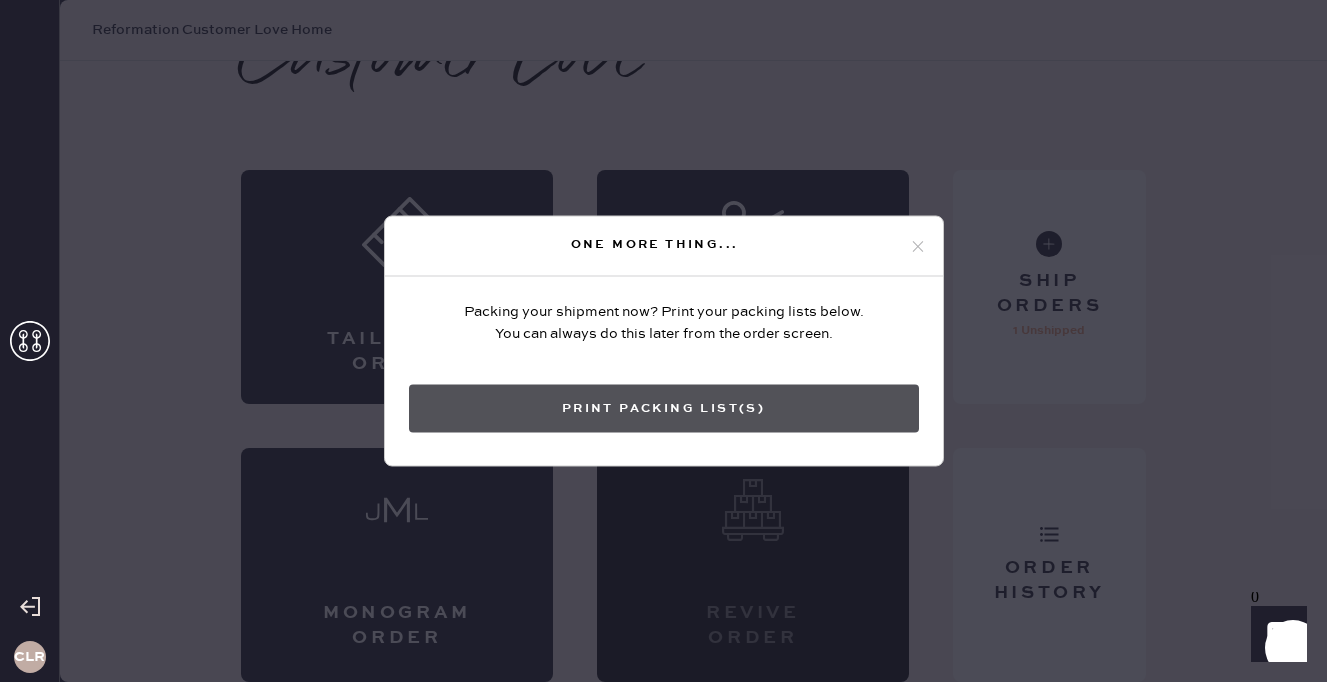 click on "Print Packing List(s)" at bounding box center (664, 409) 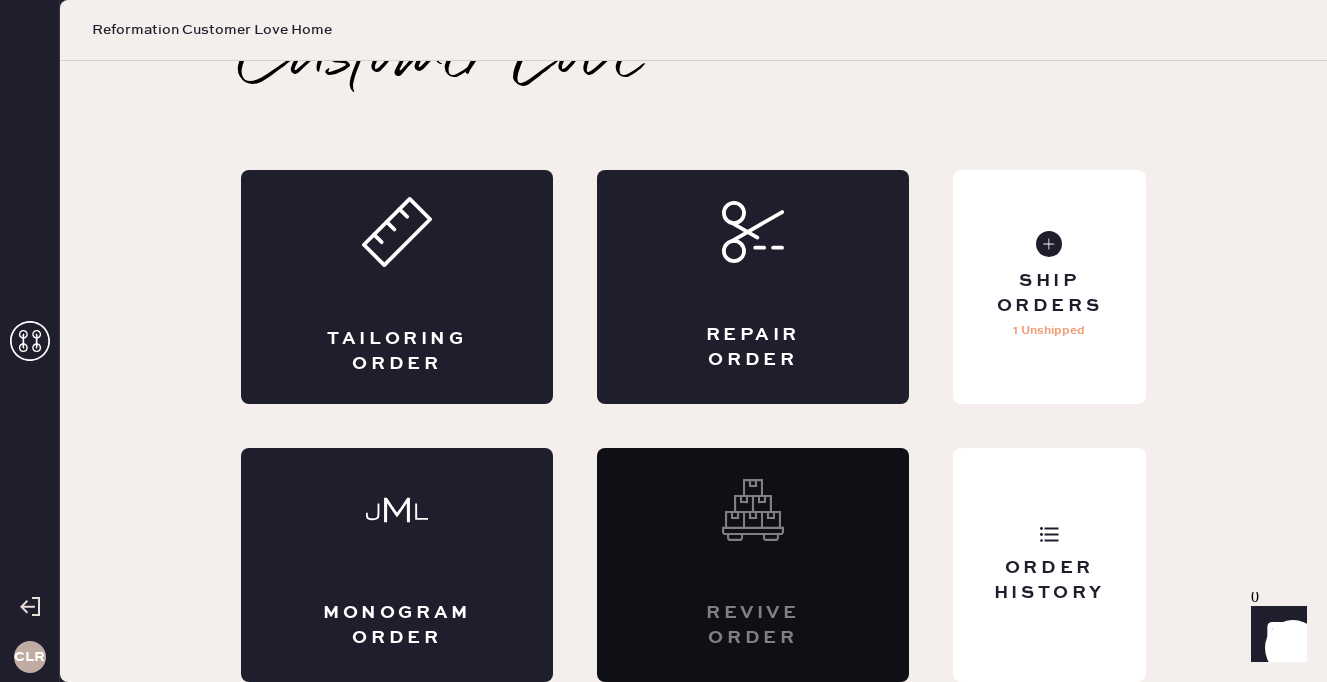 scroll, scrollTop: 0, scrollLeft: 0, axis: both 